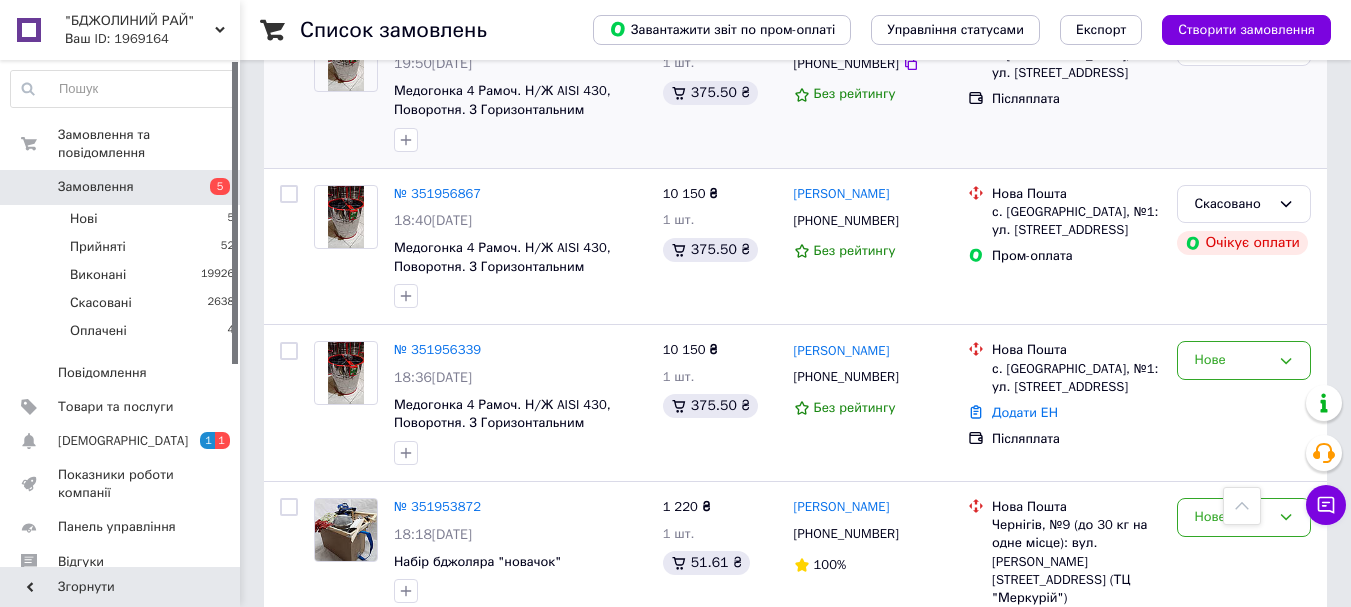 scroll, scrollTop: 733, scrollLeft: 0, axis: vertical 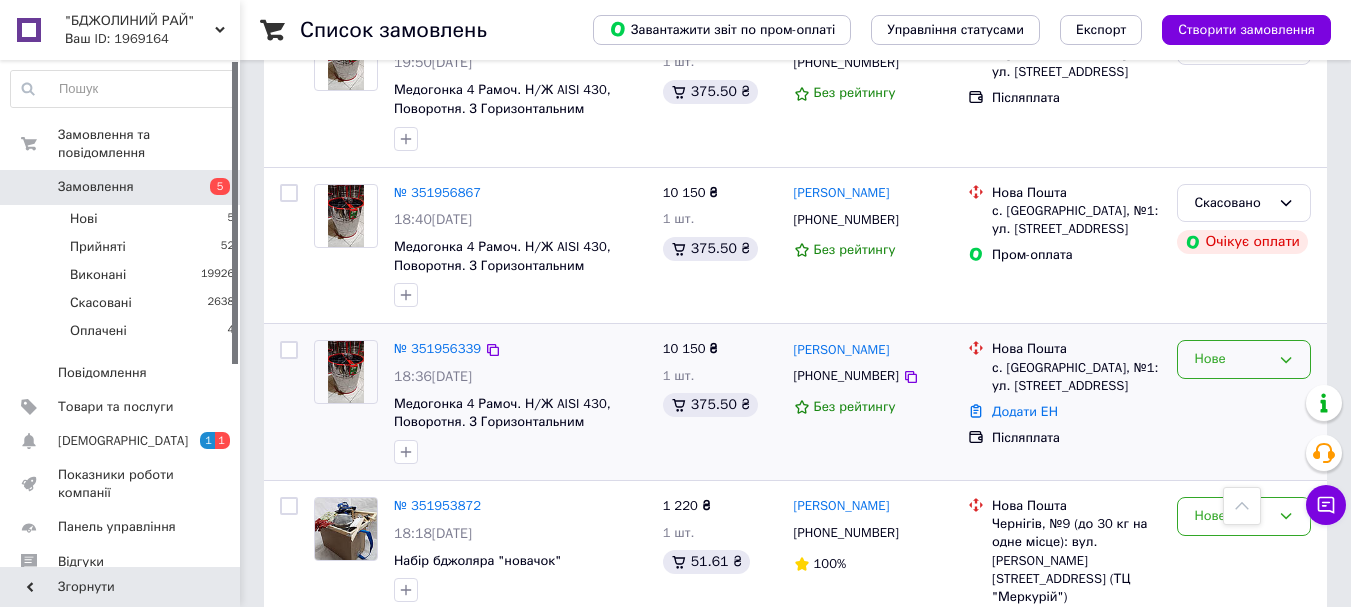 click on "Нове" at bounding box center (1232, 359) 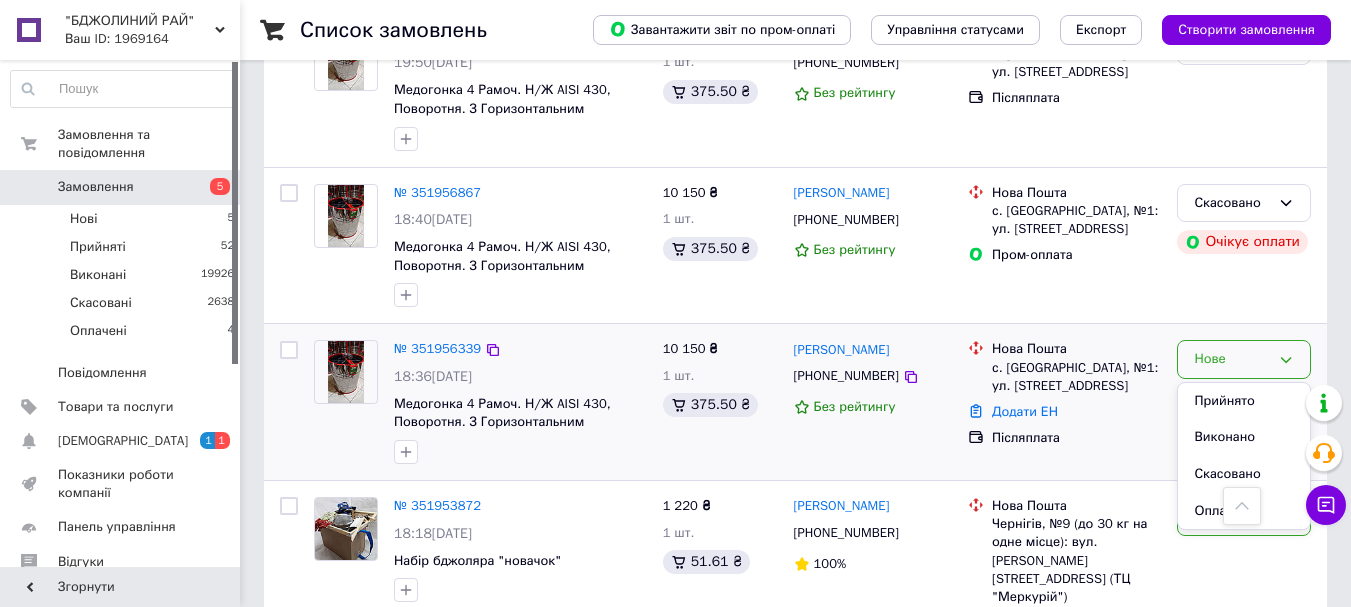 click on "Додати ЕН" at bounding box center [1076, 412] 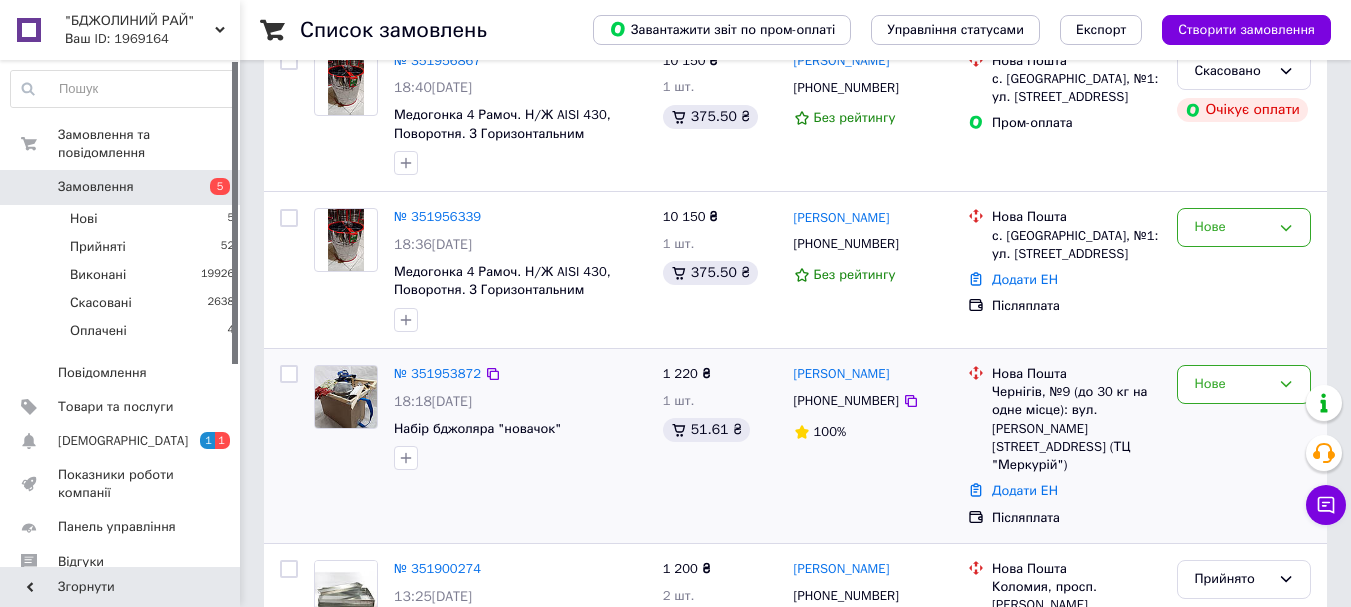 scroll, scrollTop: 867, scrollLeft: 0, axis: vertical 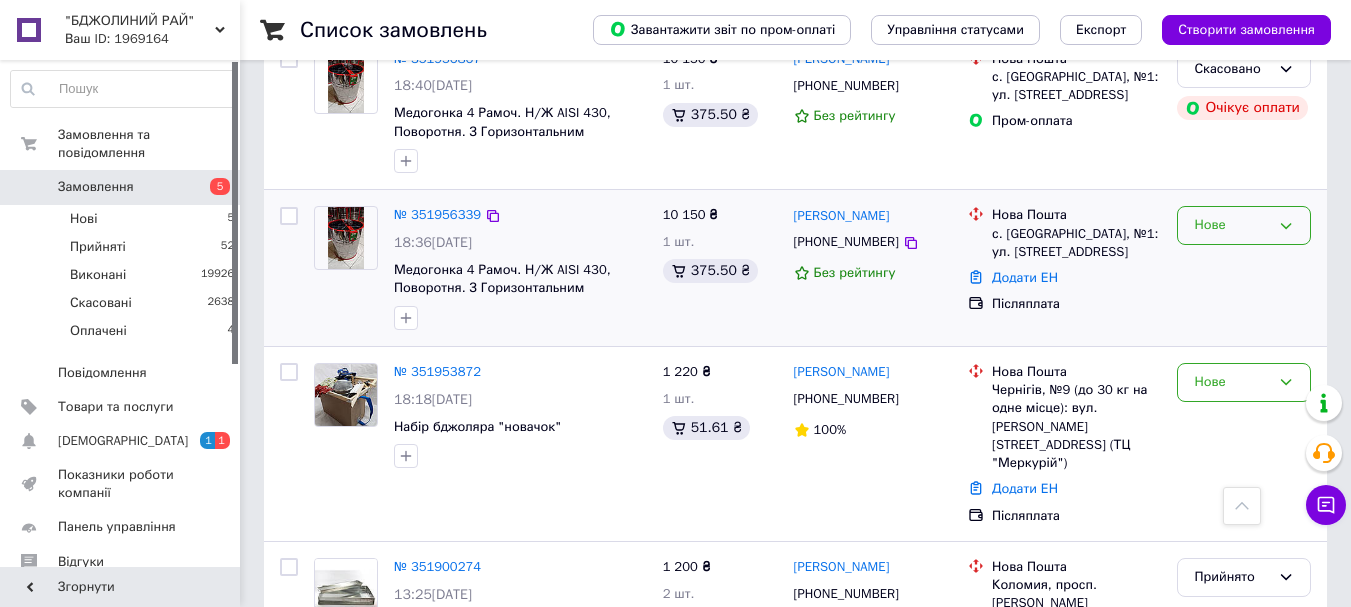 click on "Нове" at bounding box center (1232, 225) 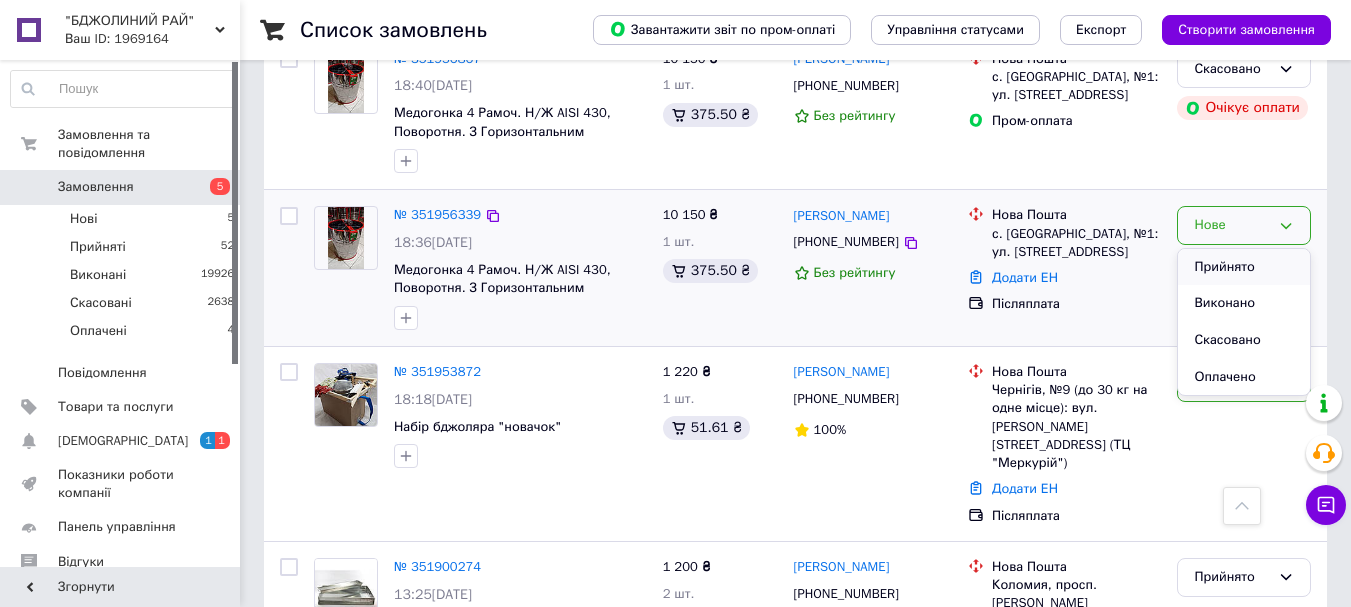click on "Прийнято" at bounding box center (1244, 267) 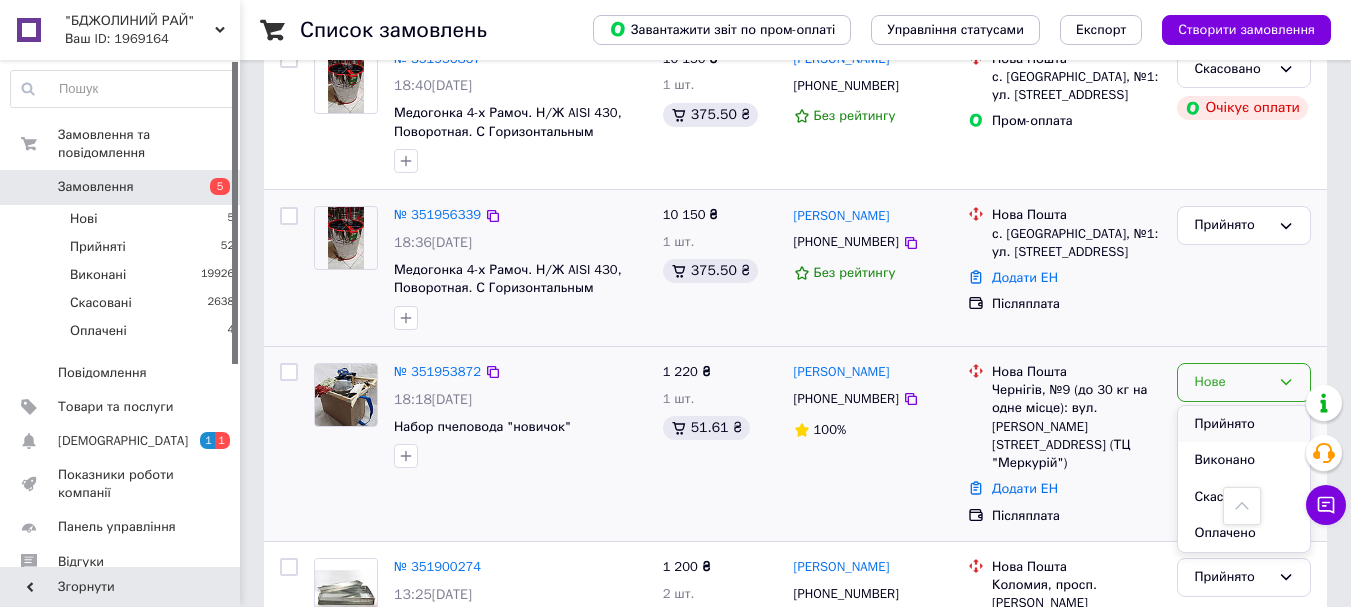 click on "Прийнято" at bounding box center [1244, 424] 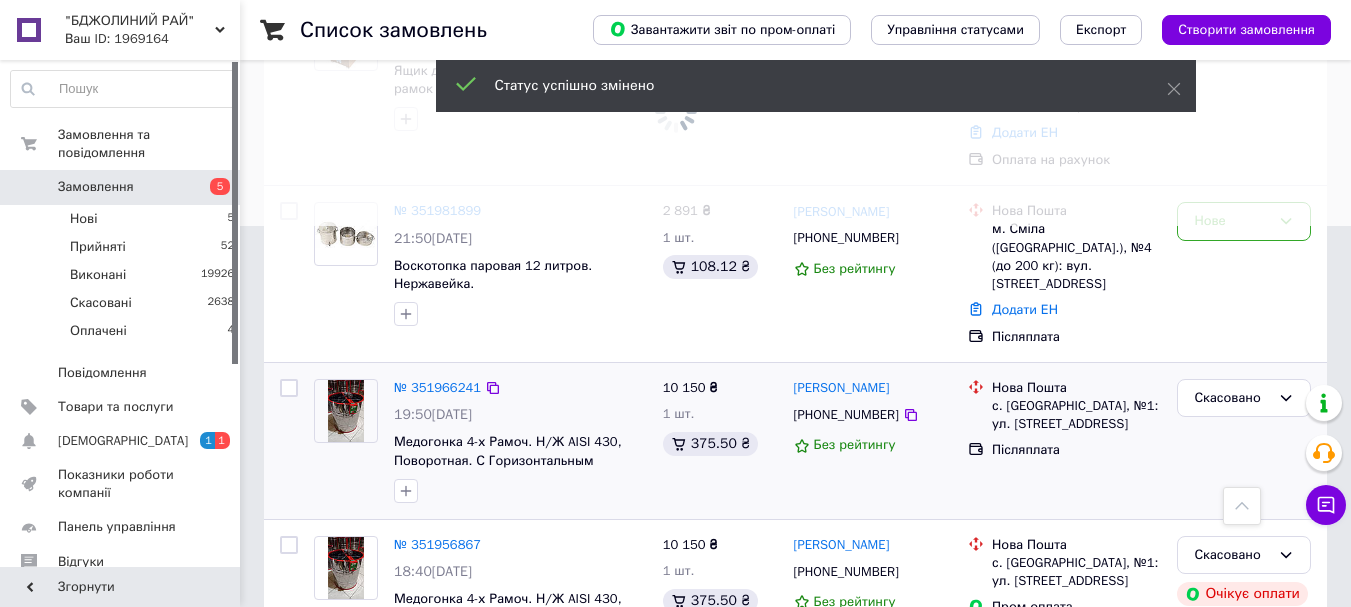 scroll, scrollTop: 333, scrollLeft: 0, axis: vertical 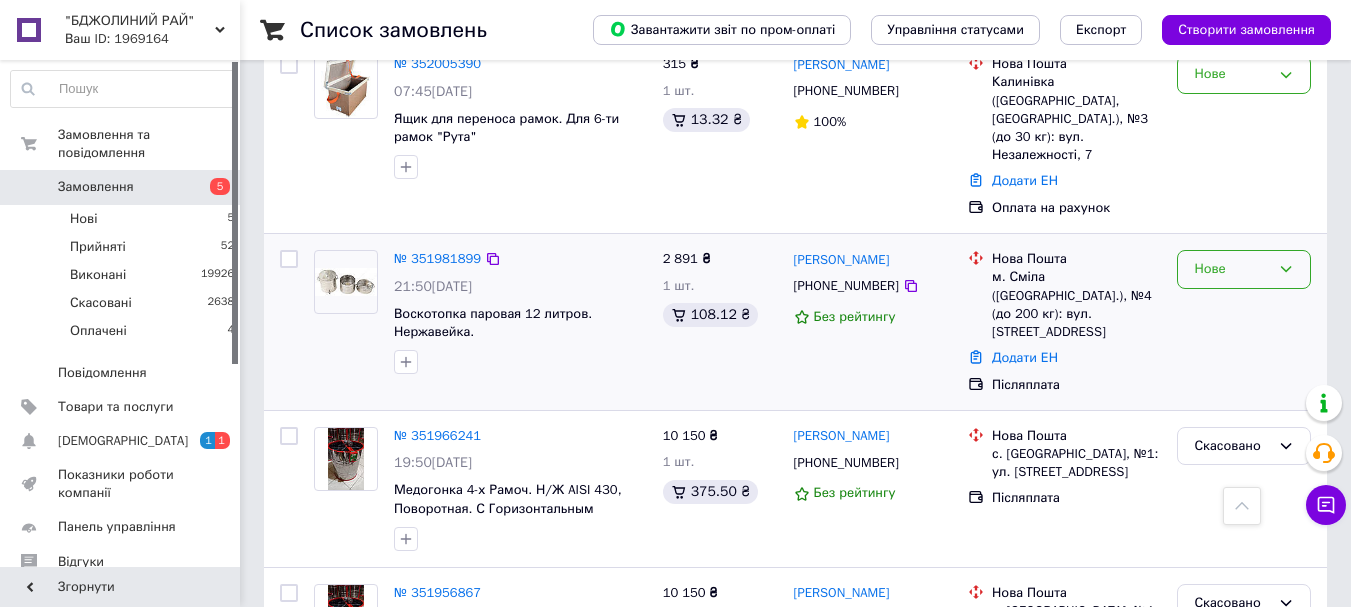 click on "Нове" at bounding box center (1232, 269) 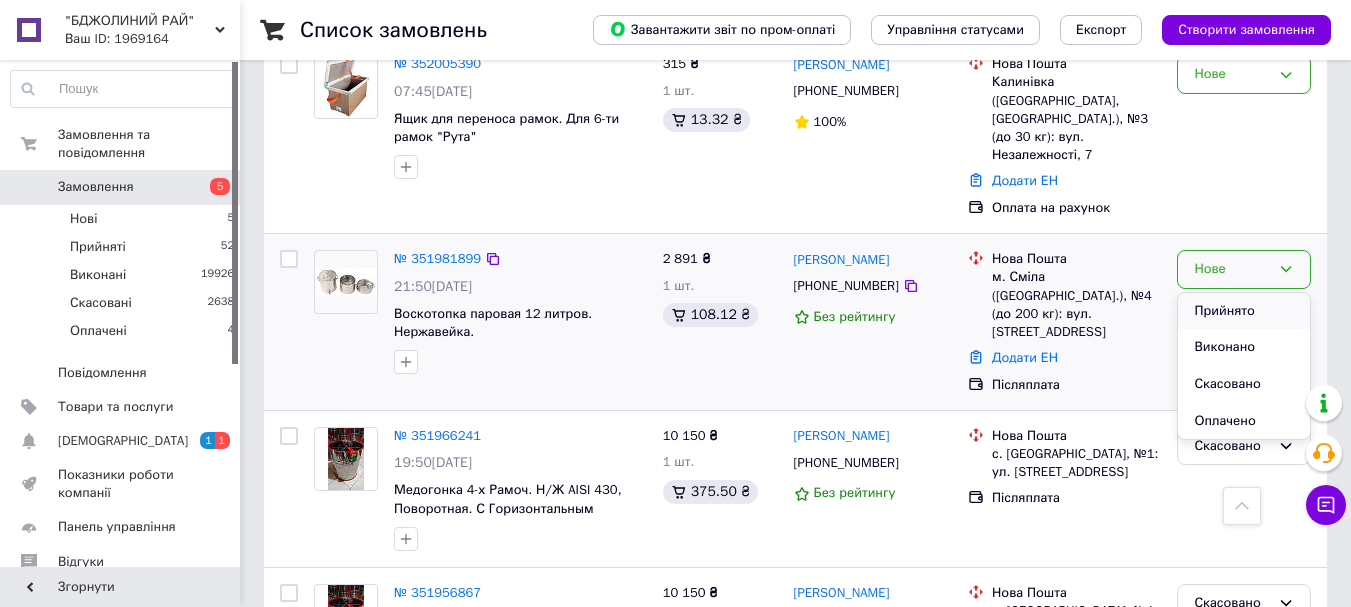 click on "Прийнято" at bounding box center [1244, 311] 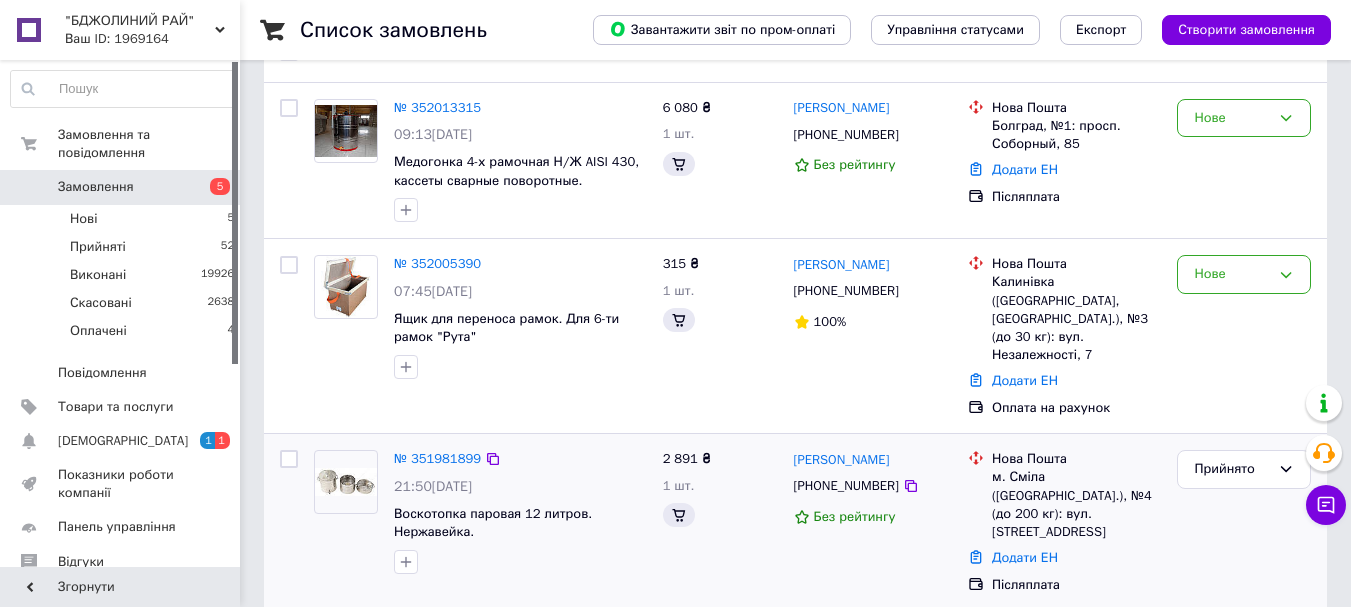 scroll, scrollTop: 67, scrollLeft: 0, axis: vertical 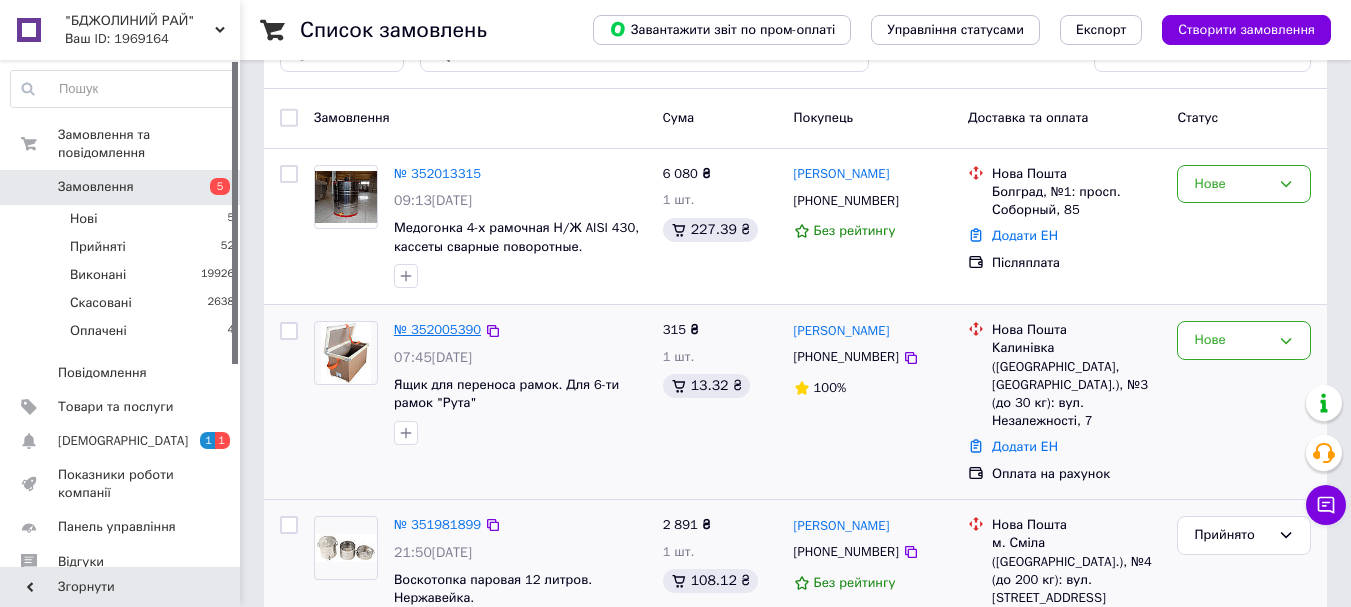 click on "№ 352005390" at bounding box center [437, 329] 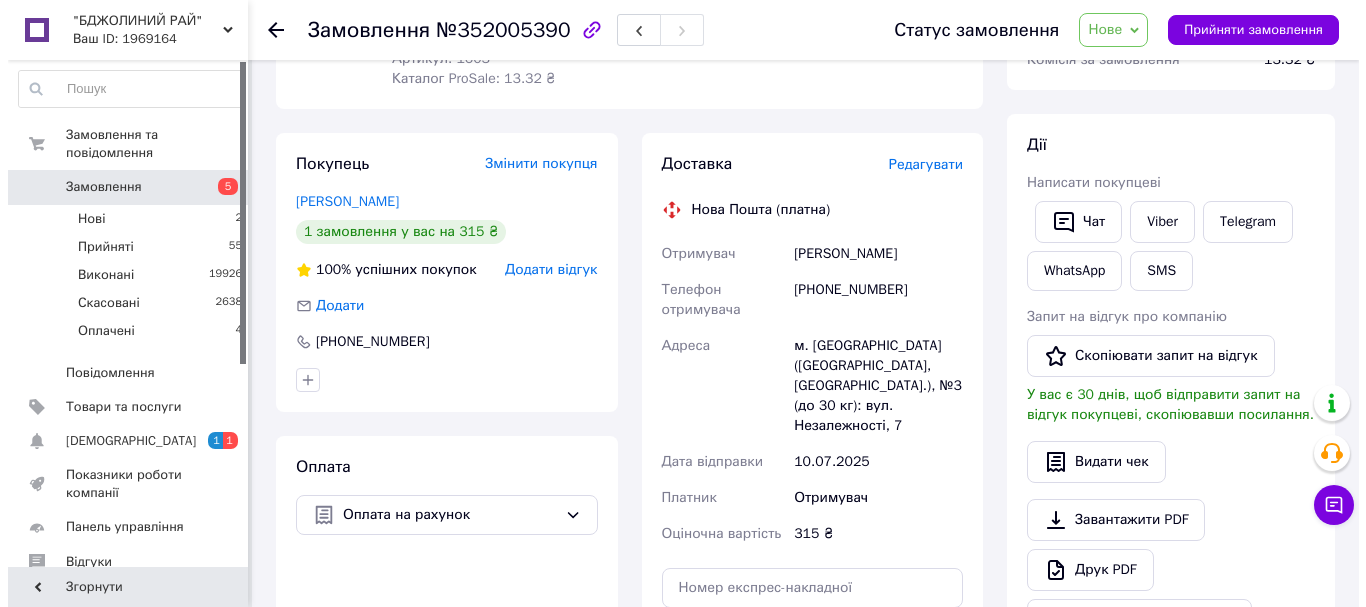 scroll, scrollTop: 267, scrollLeft: 0, axis: vertical 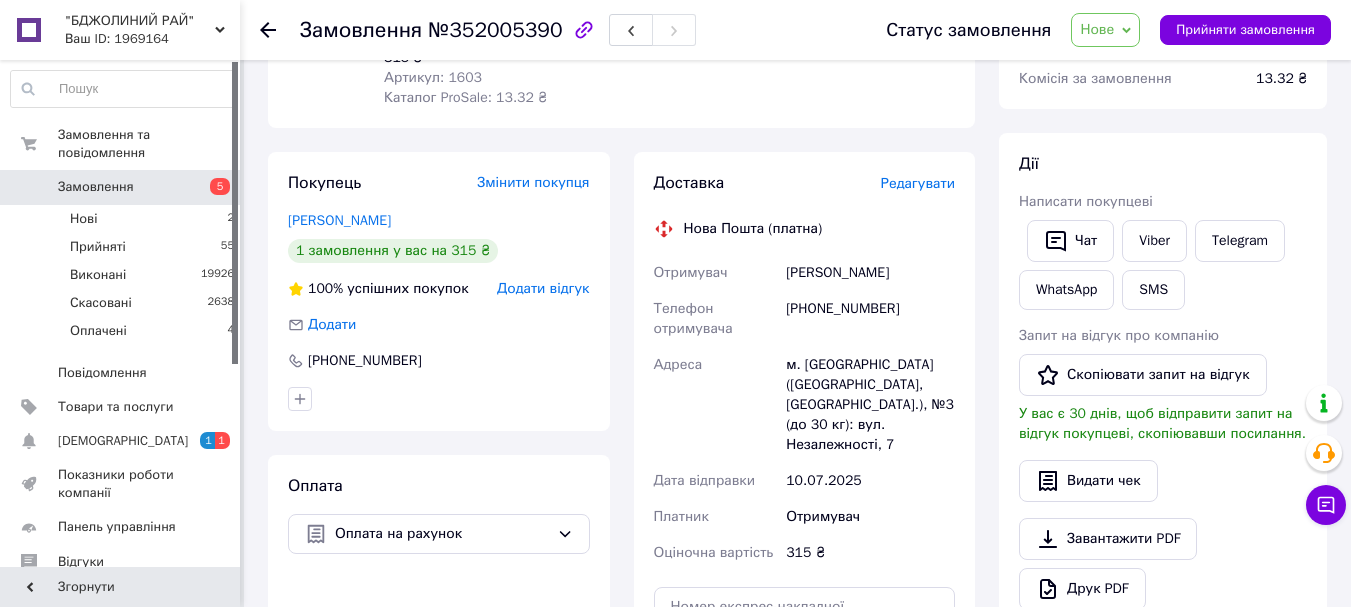 click on "Редагувати" at bounding box center [918, 183] 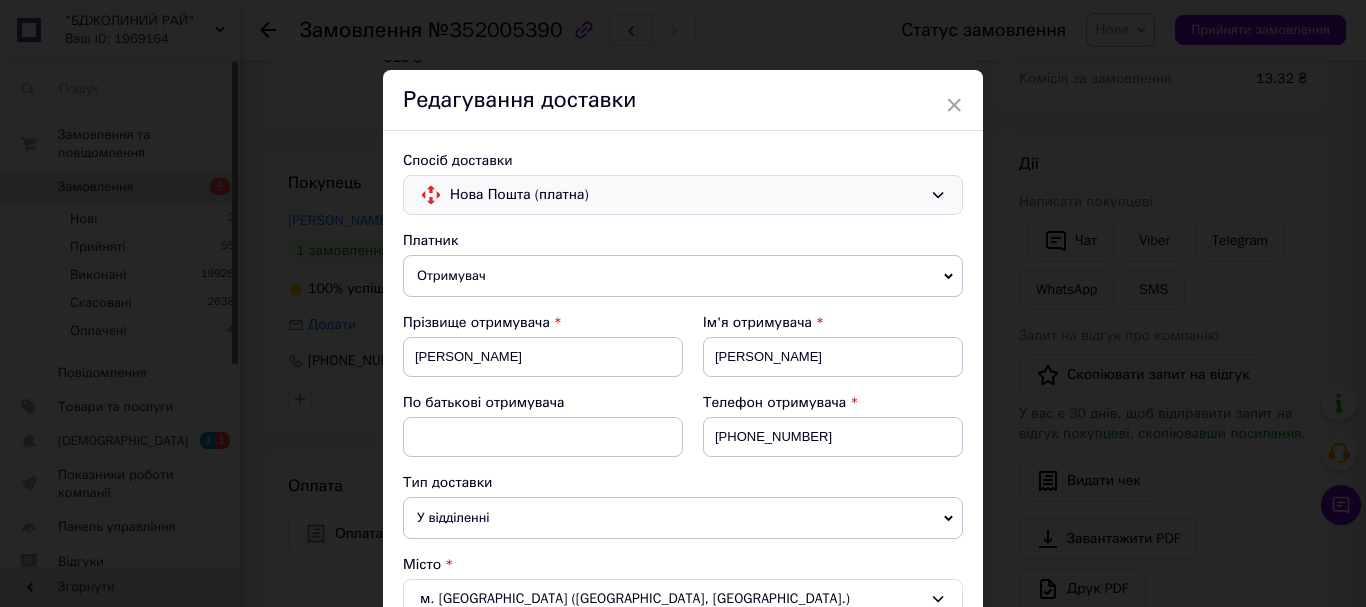 click on "Нова Пошта (платна)" at bounding box center [686, 195] 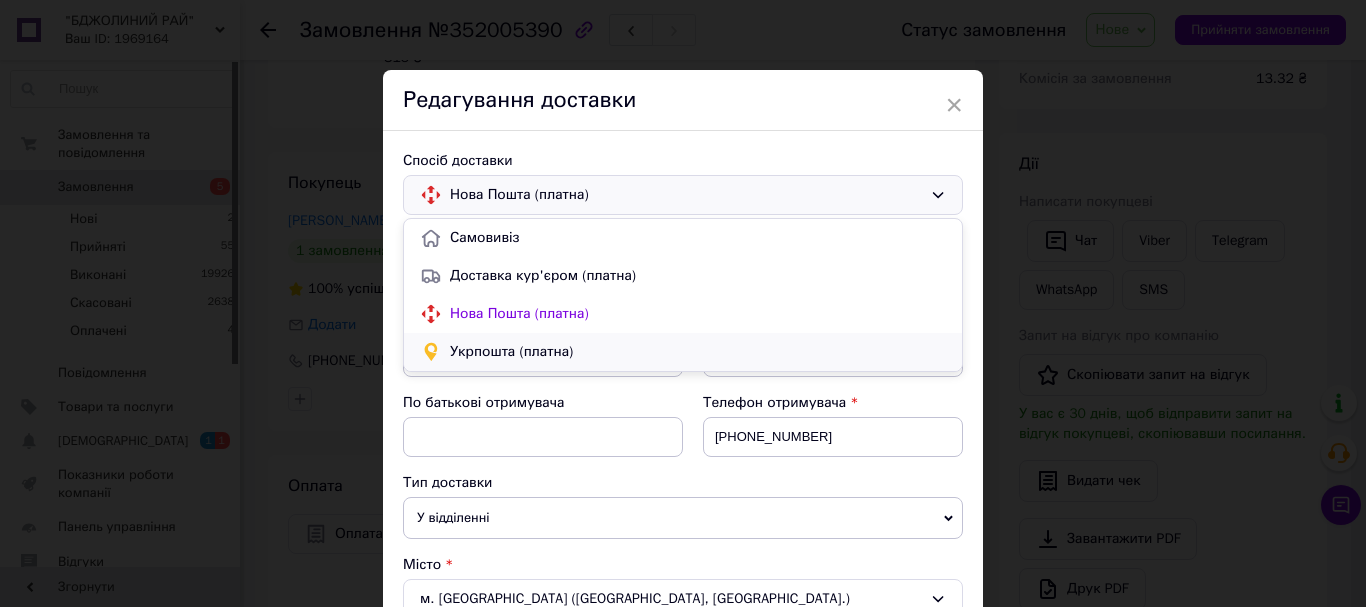 click on "Укрпошта (платна)" at bounding box center [698, 352] 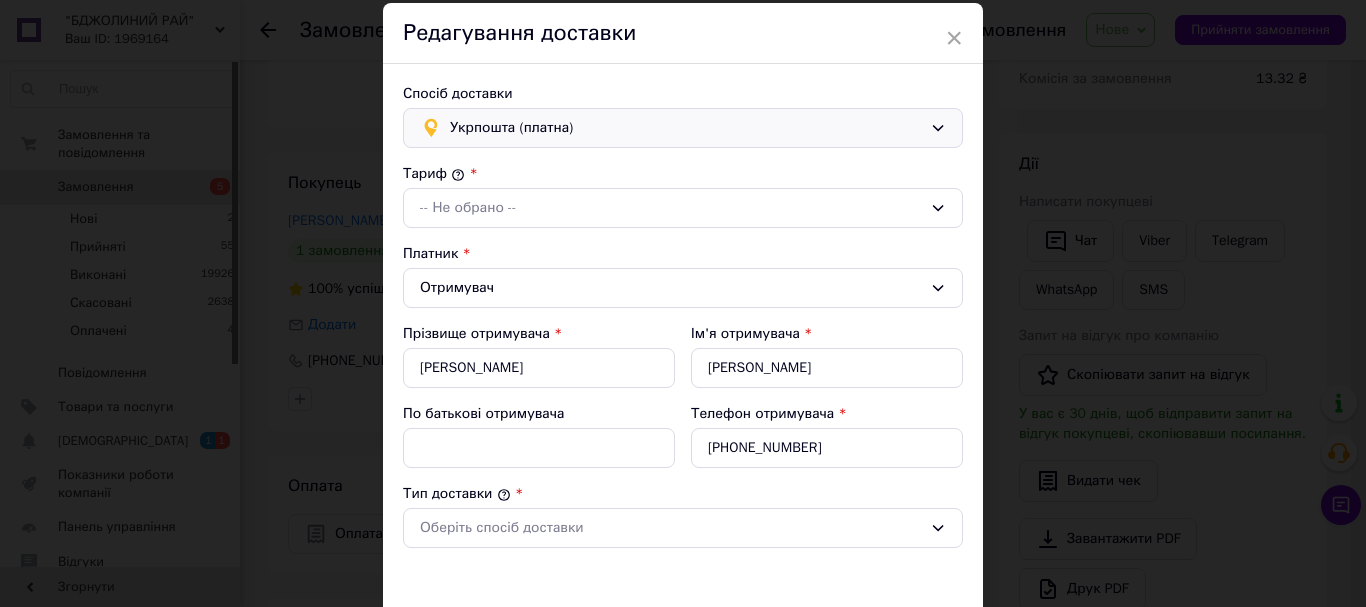type on "315" 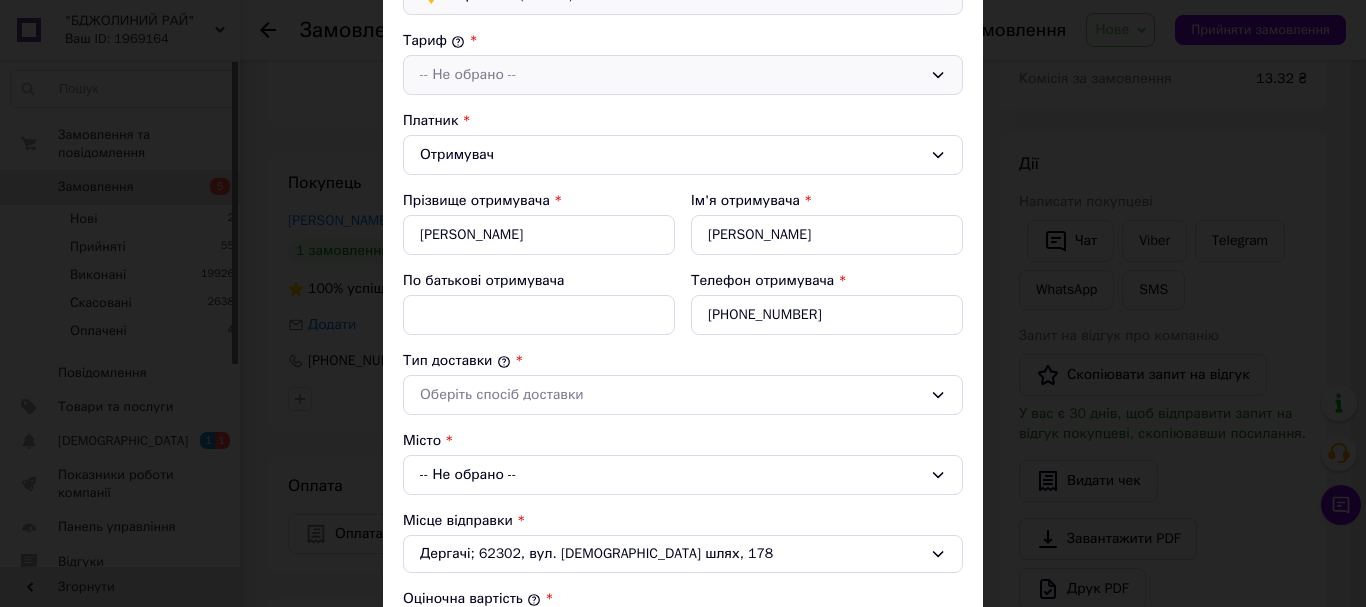 click on "-- Не обрано --" at bounding box center [671, 75] 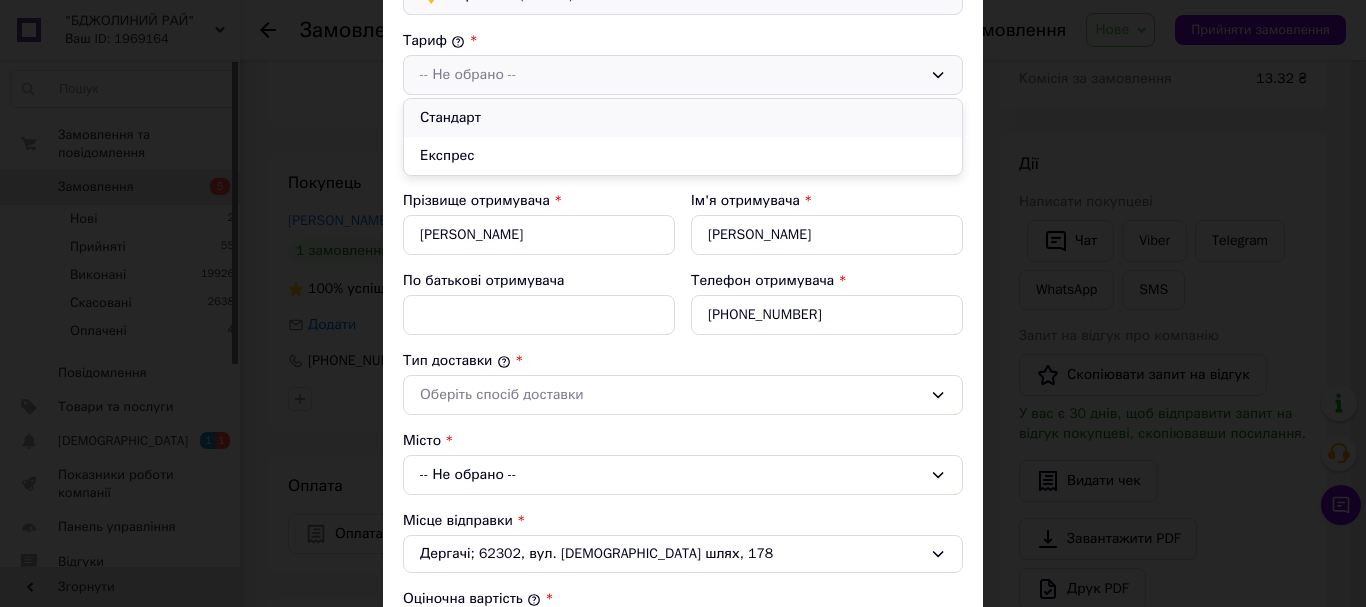 click on "Стандарт" at bounding box center (683, 118) 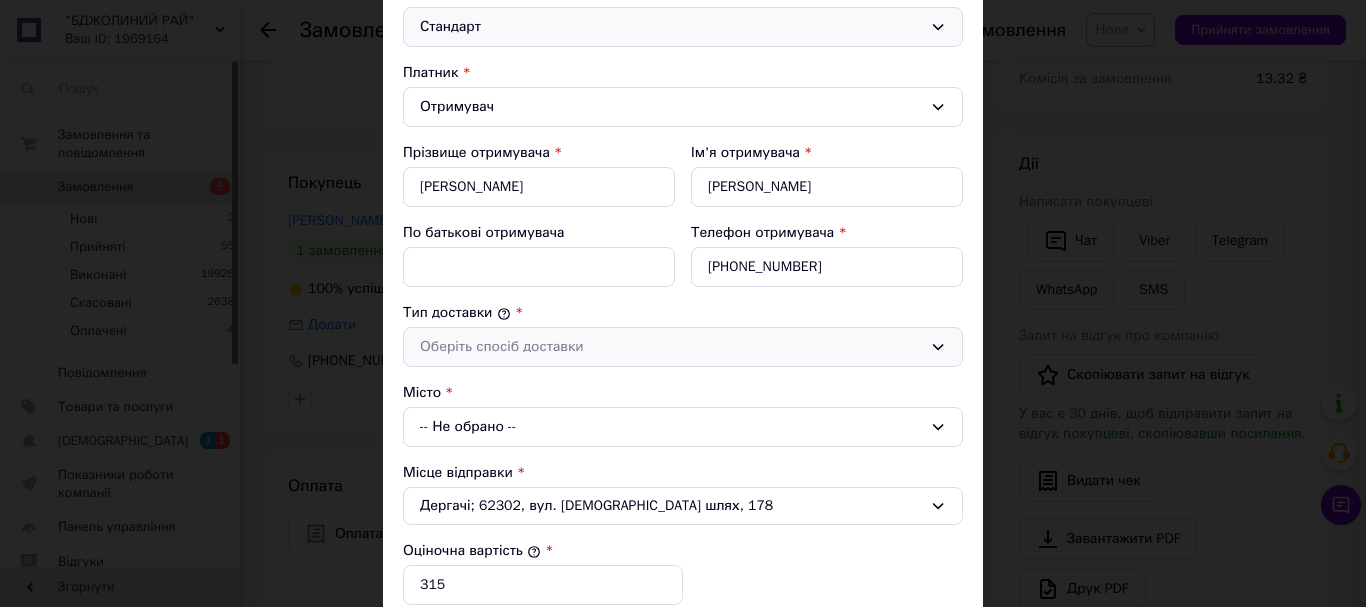 scroll, scrollTop: 400, scrollLeft: 0, axis: vertical 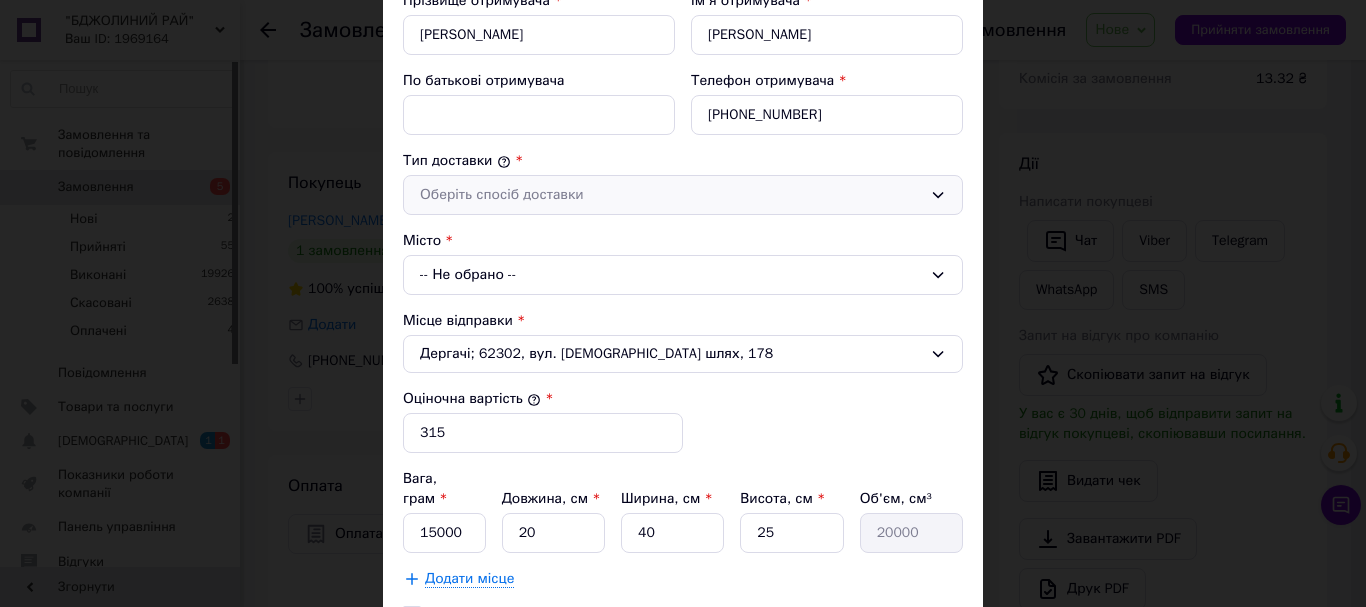 click on "Оберіть спосіб доставки" at bounding box center [671, 195] 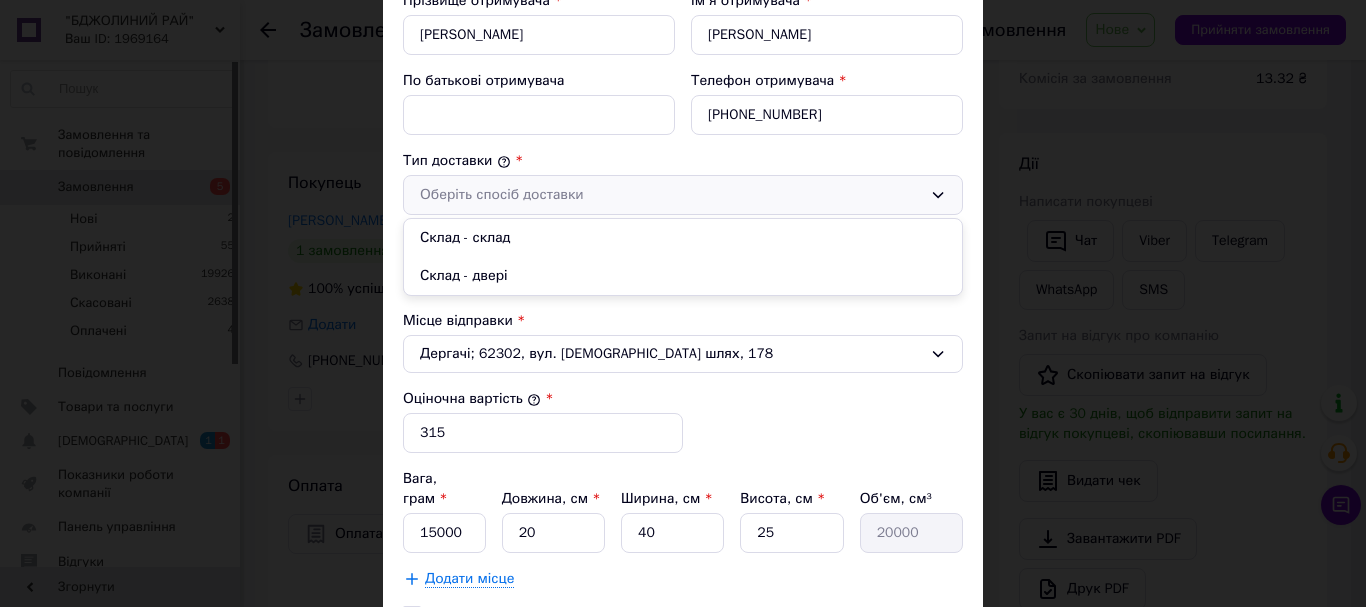 click on "Склад - склад" at bounding box center (683, 238) 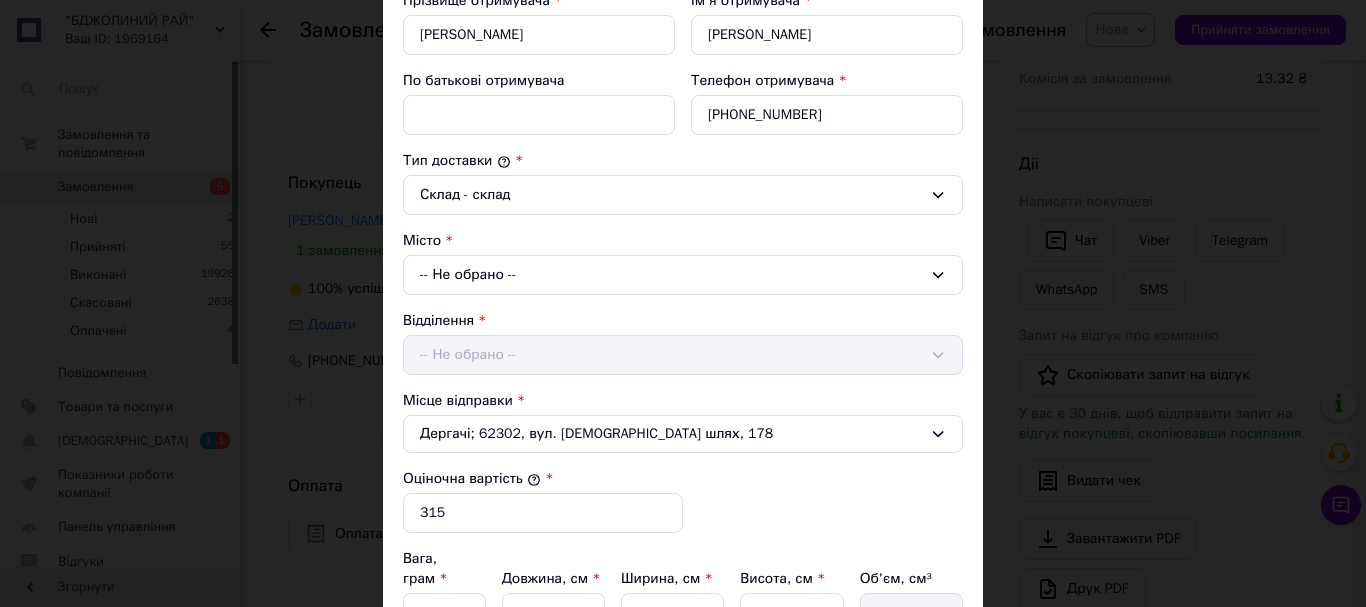 click on "-- Не обрано --" at bounding box center [683, 275] 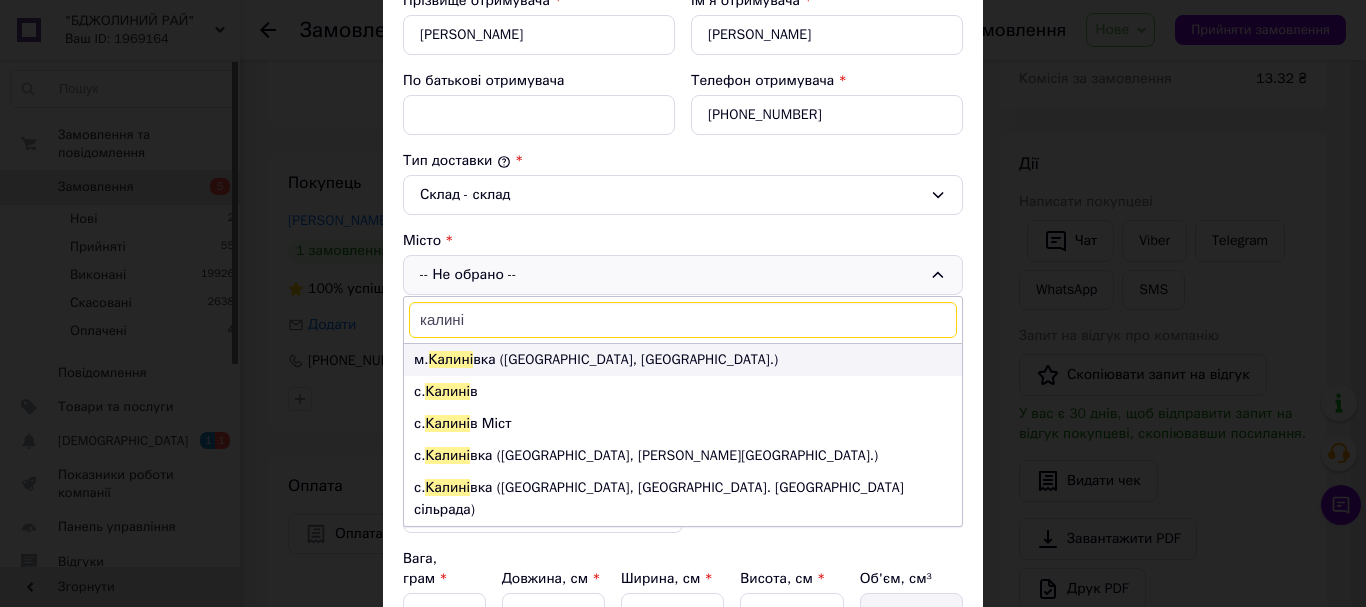 type on "калині" 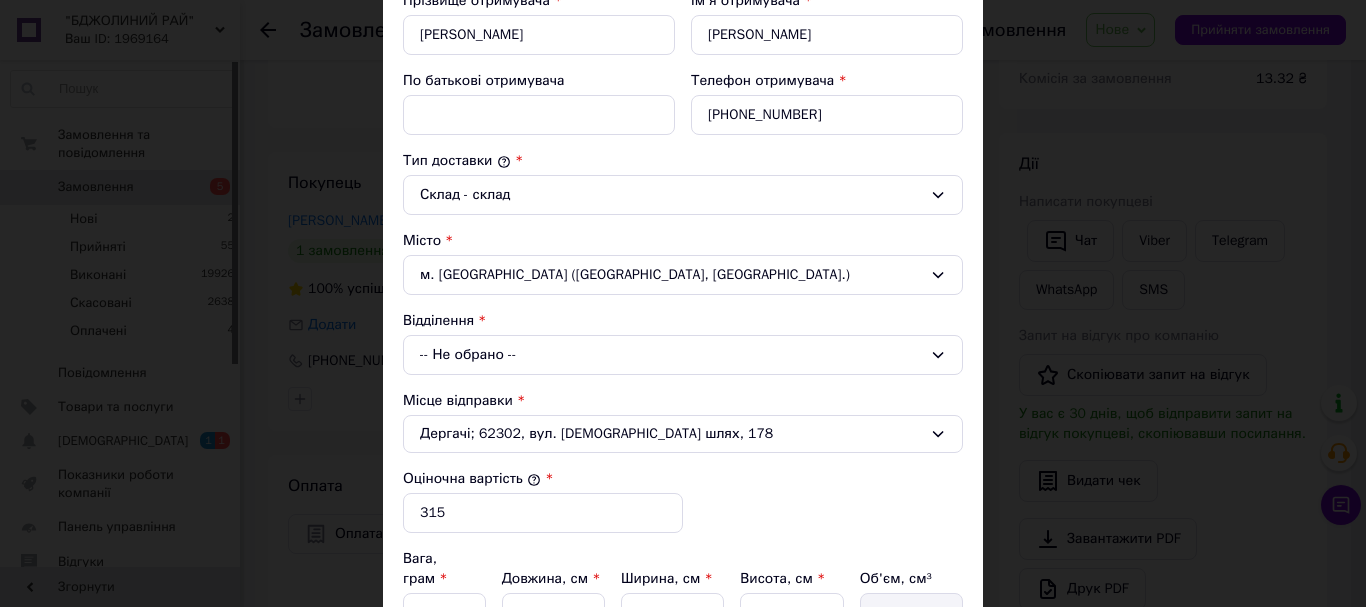 click on "-- Не обрано --" at bounding box center [683, 355] 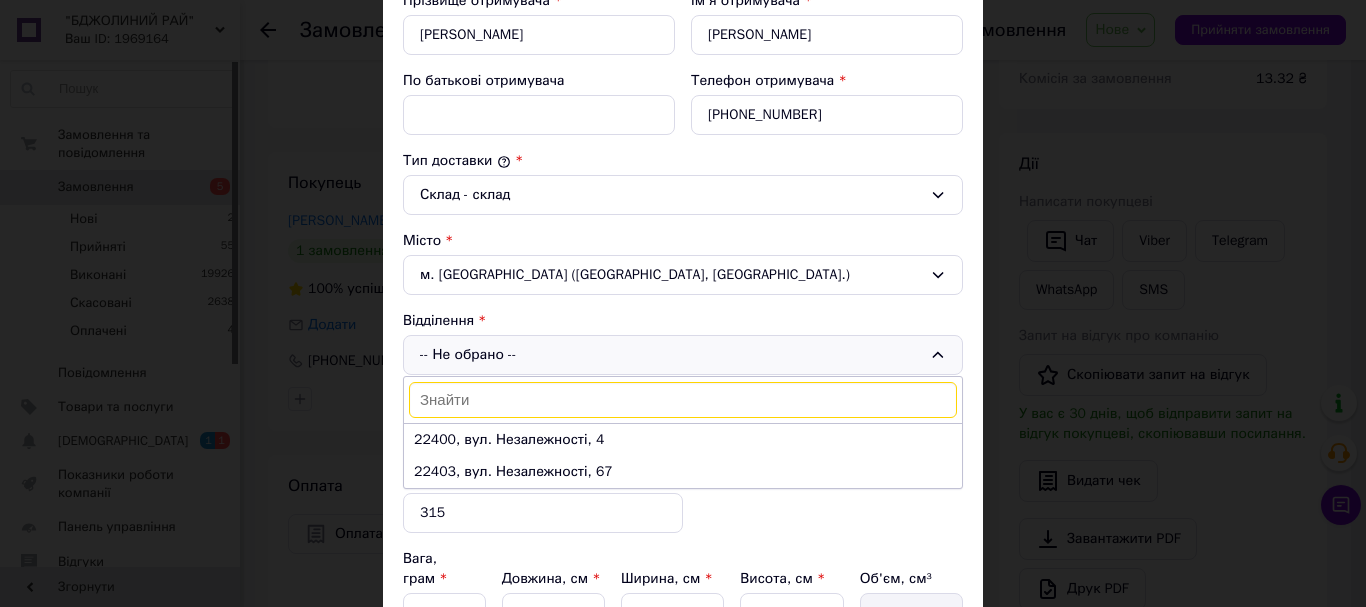 scroll, scrollTop: 533, scrollLeft: 0, axis: vertical 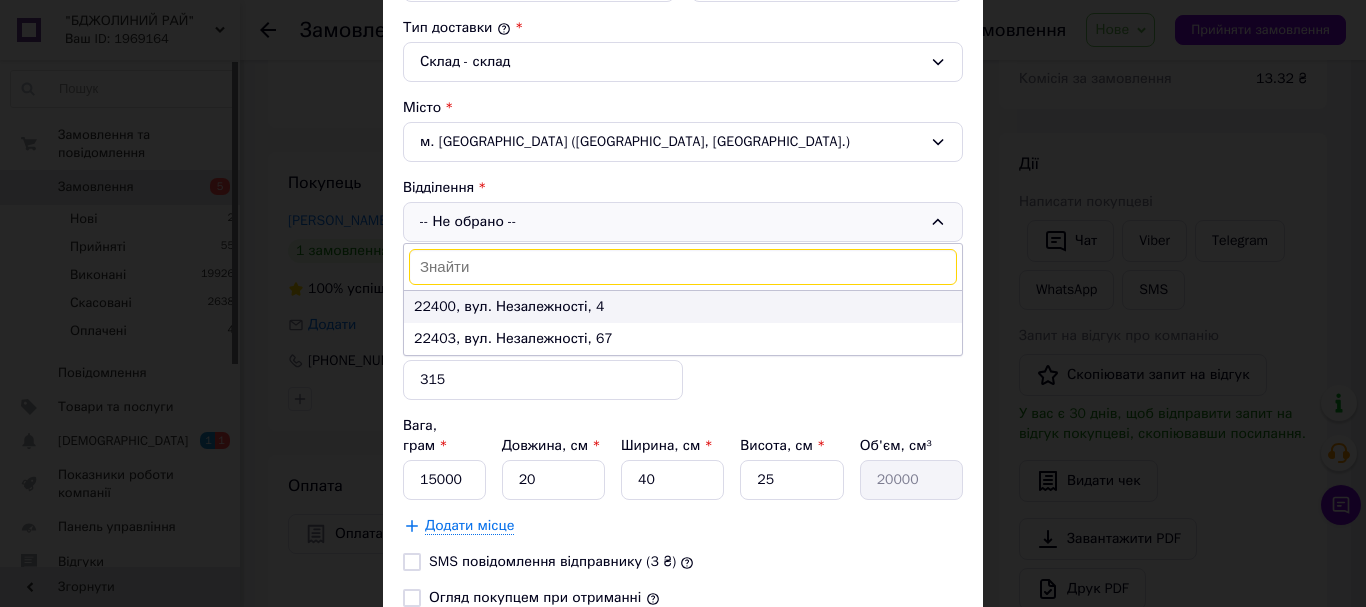 click on "22400, вул. Незалежності, 4" at bounding box center [683, 307] 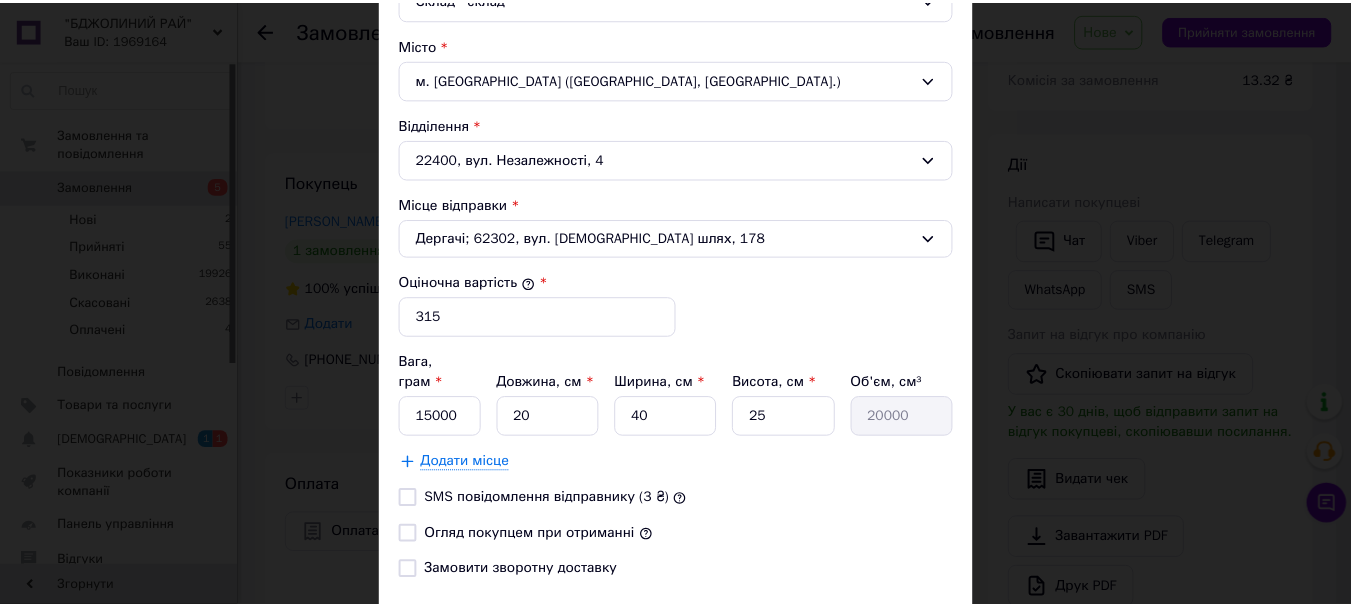 scroll, scrollTop: 716, scrollLeft: 0, axis: vertical 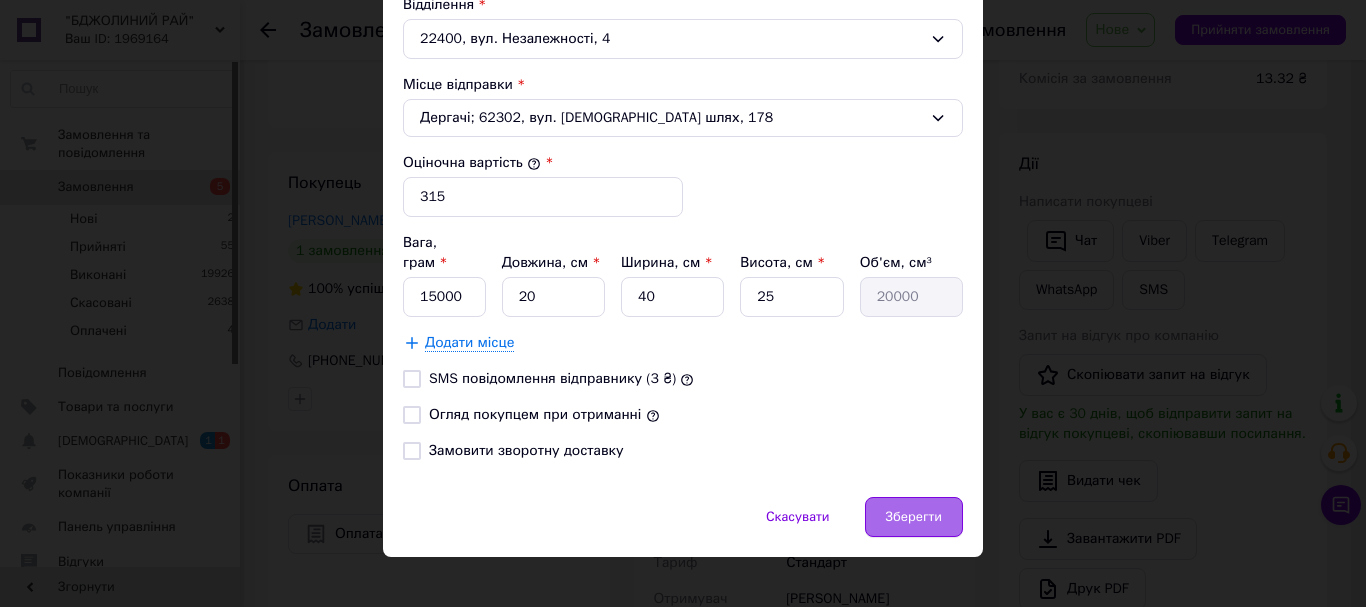 click on "Зберегти" at bounding box center [914, 517] 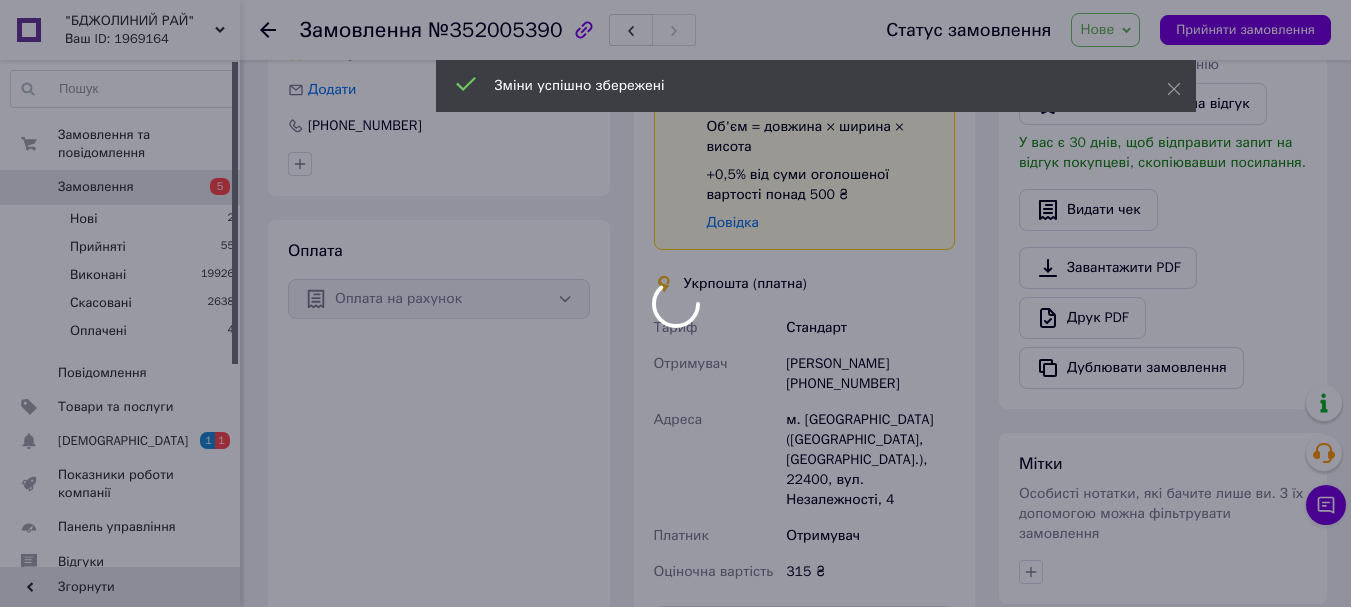 scroll, scrollTop: 533, scrollLeft: 0, axis: vertical 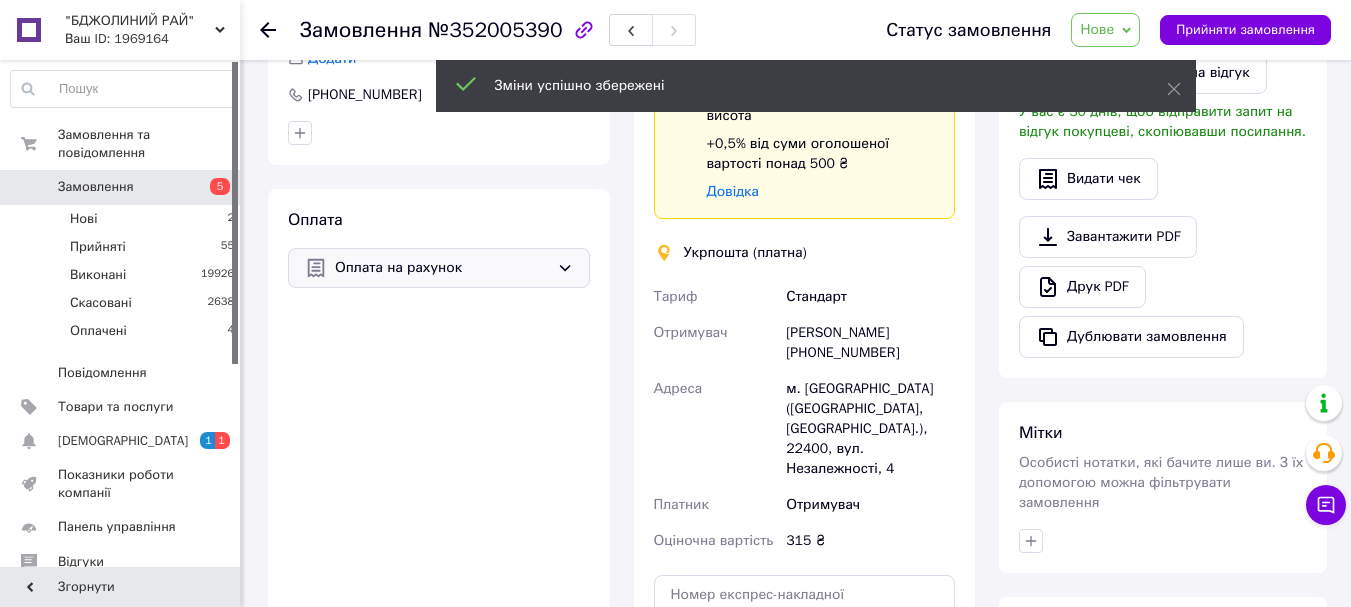 click on "Оплата на рахунок" at bounding box center (442, 268) 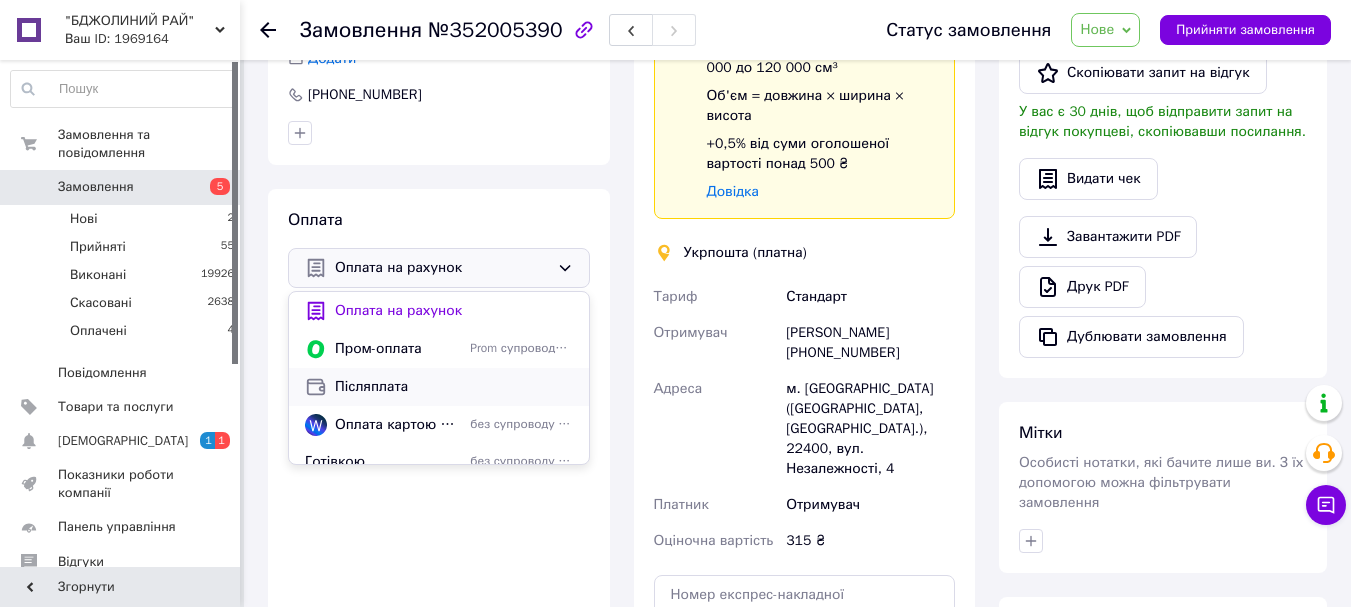 click on "Післяплата" at bounding box center [454, 387] 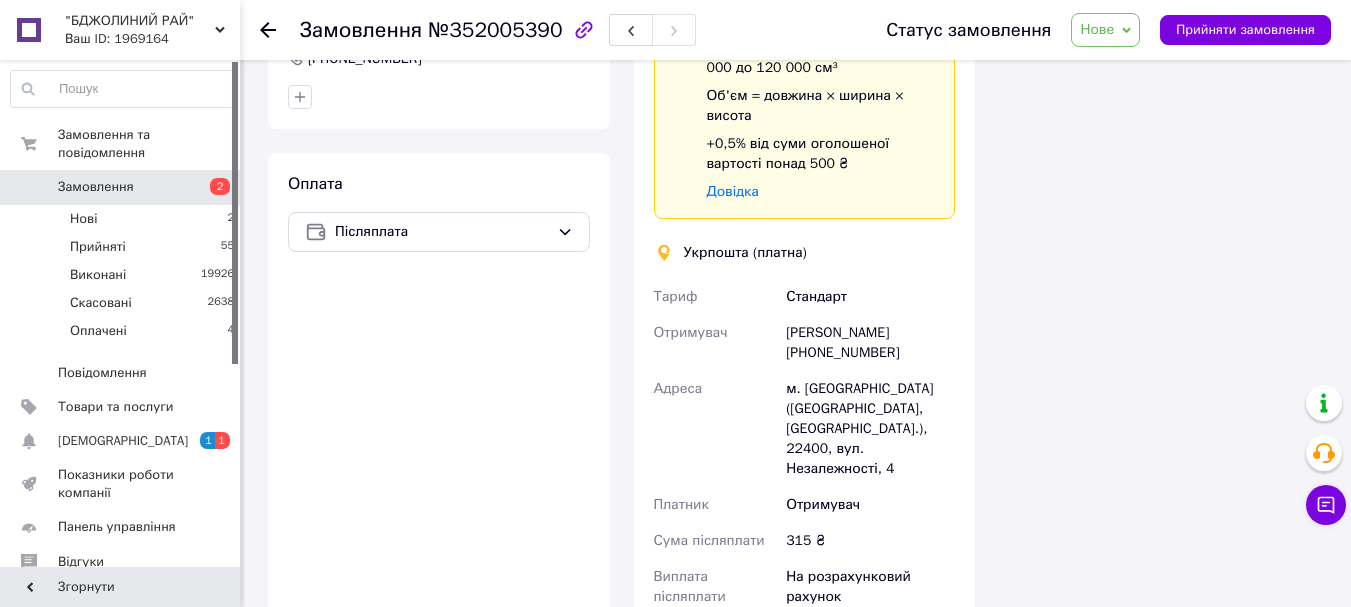 scroll, scrollTop: 569, scrollLeft: 0, axis: vertical 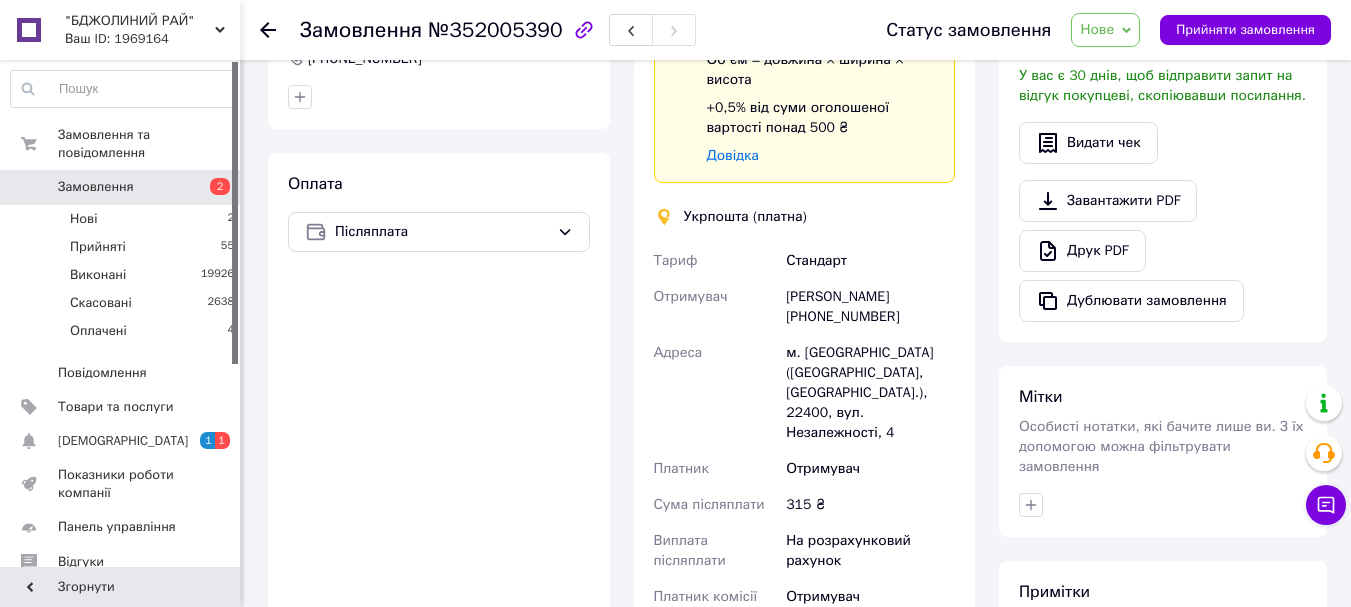 click on "Нове" at bounding box center (1097, 29) 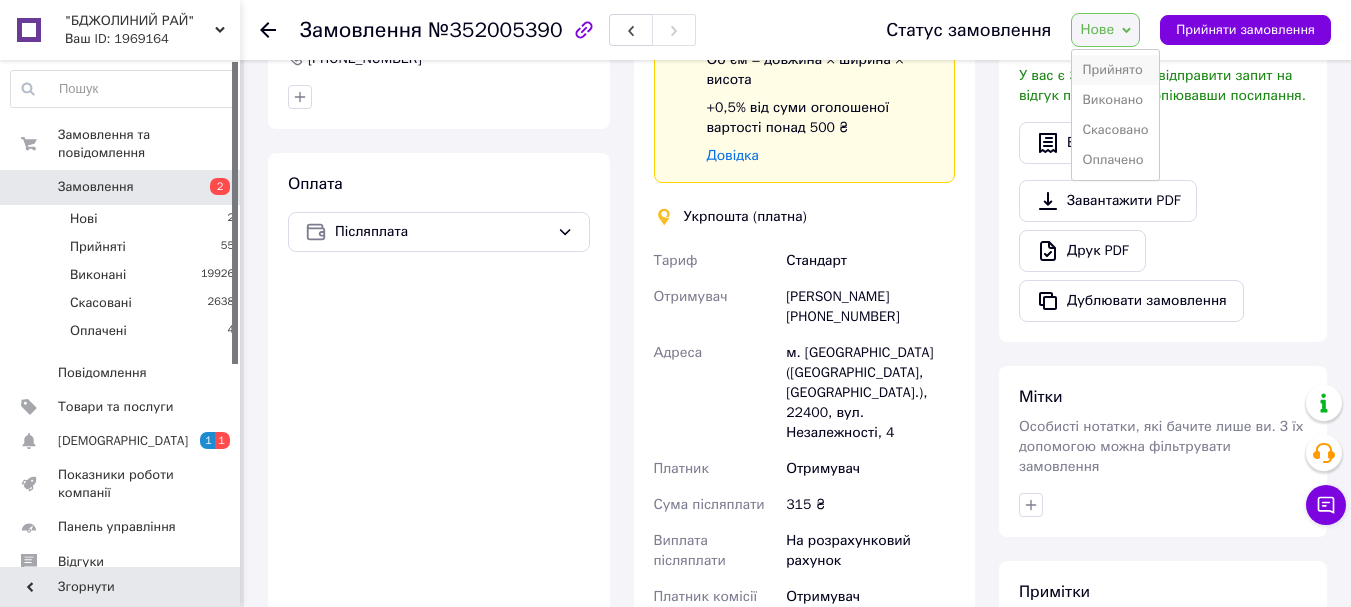 click on "Прийнято" at bounding box center [1115, 70] 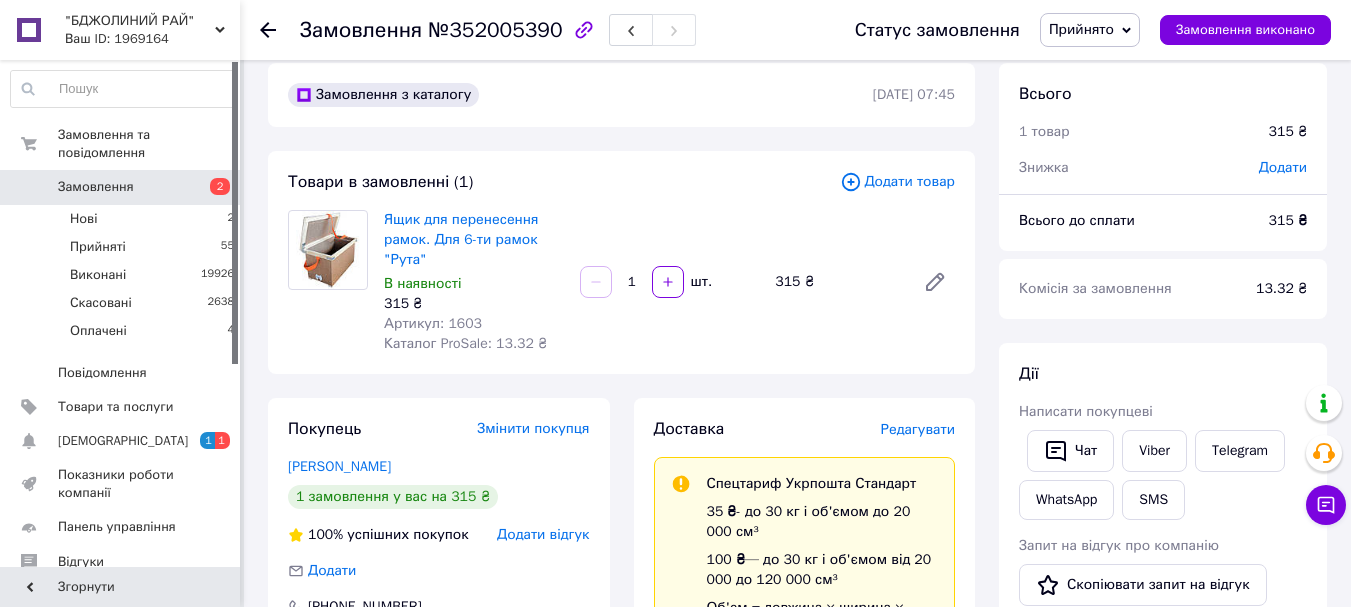 scroll, scrollTop: 0, scrollLeft: 0, axis: both 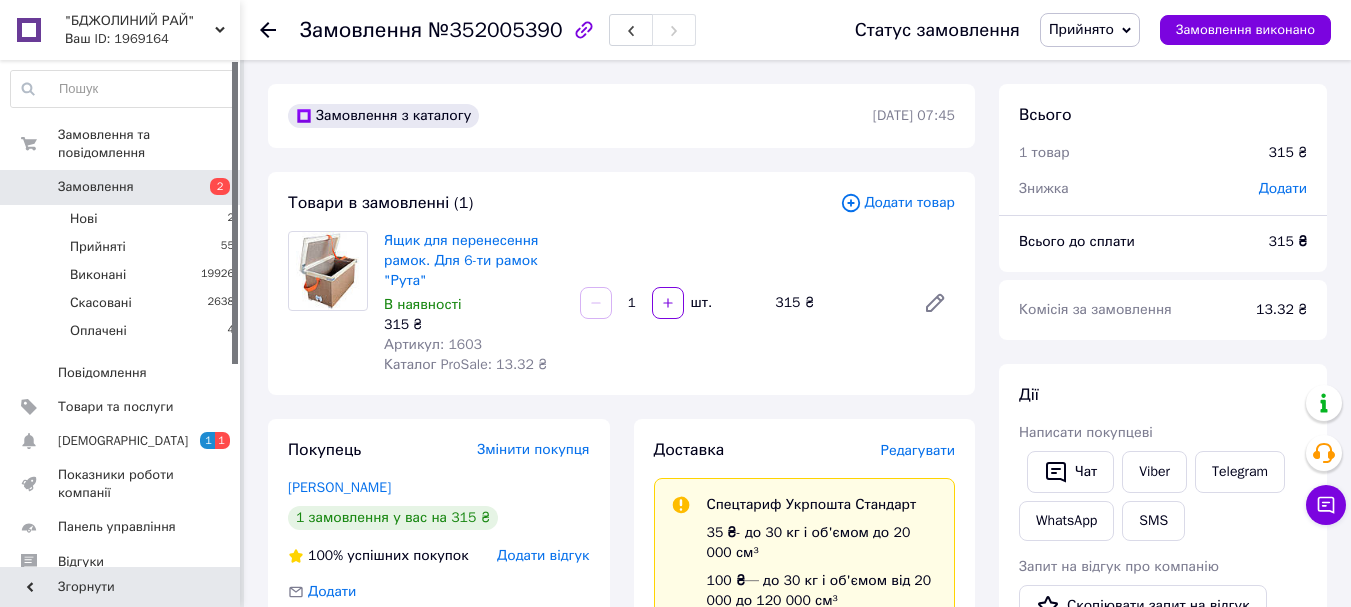 click at bounding box center (268, 30) 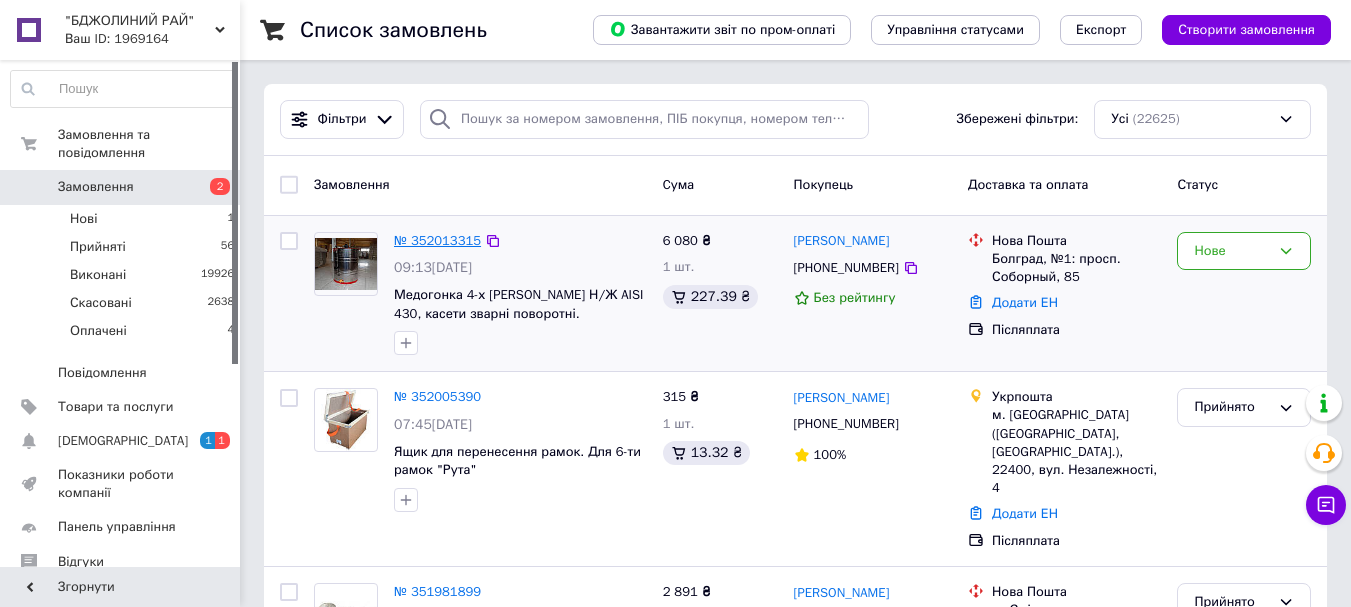 click on "№ 352013315" at bounding box center (437, 240) 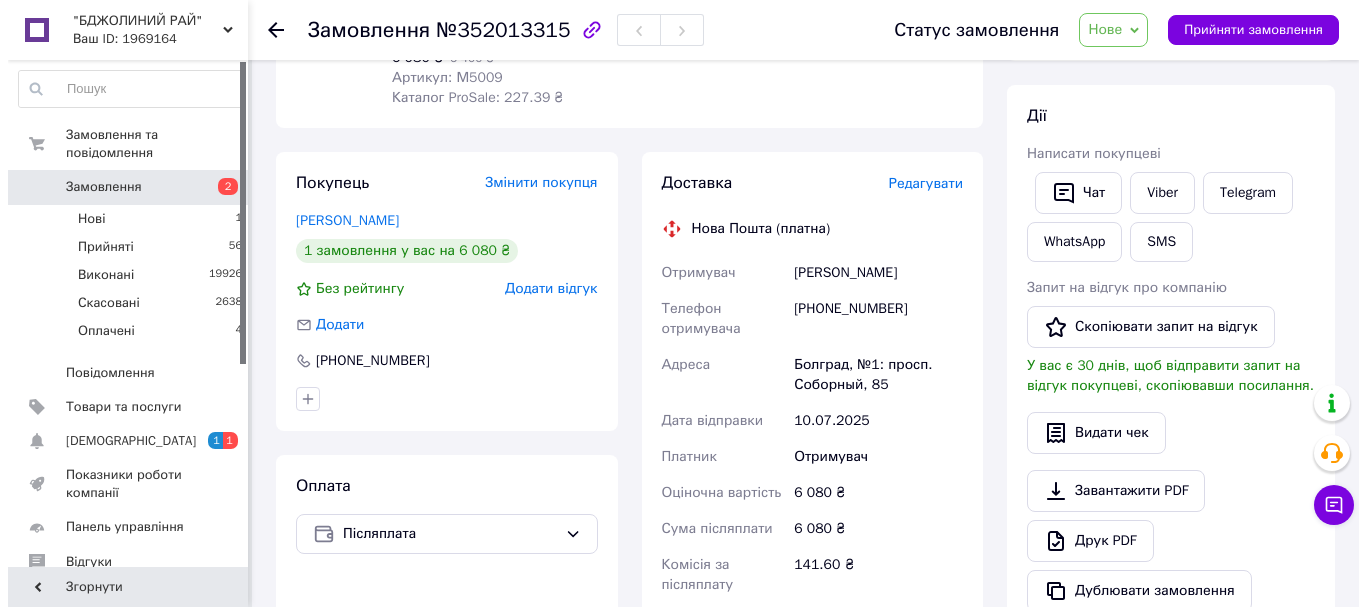 scroll, scrollTop: 333, scrollLeft: 0, axis: vertical 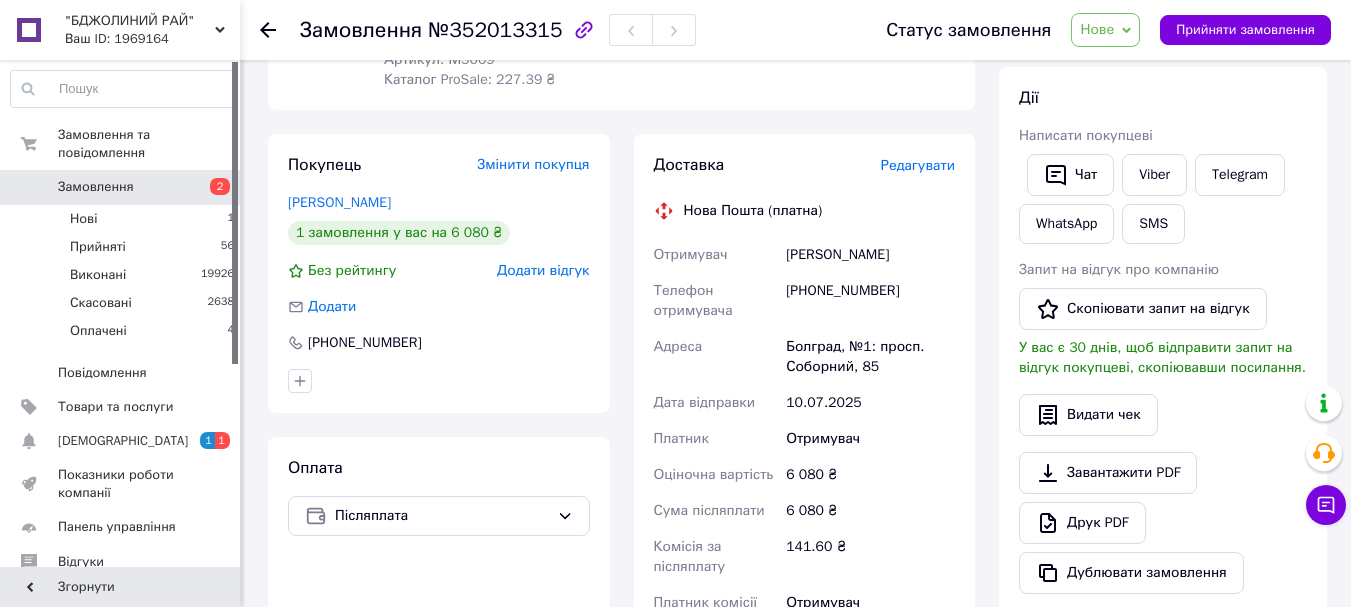 click on "Редагувати" at bounding box center (918, 165) 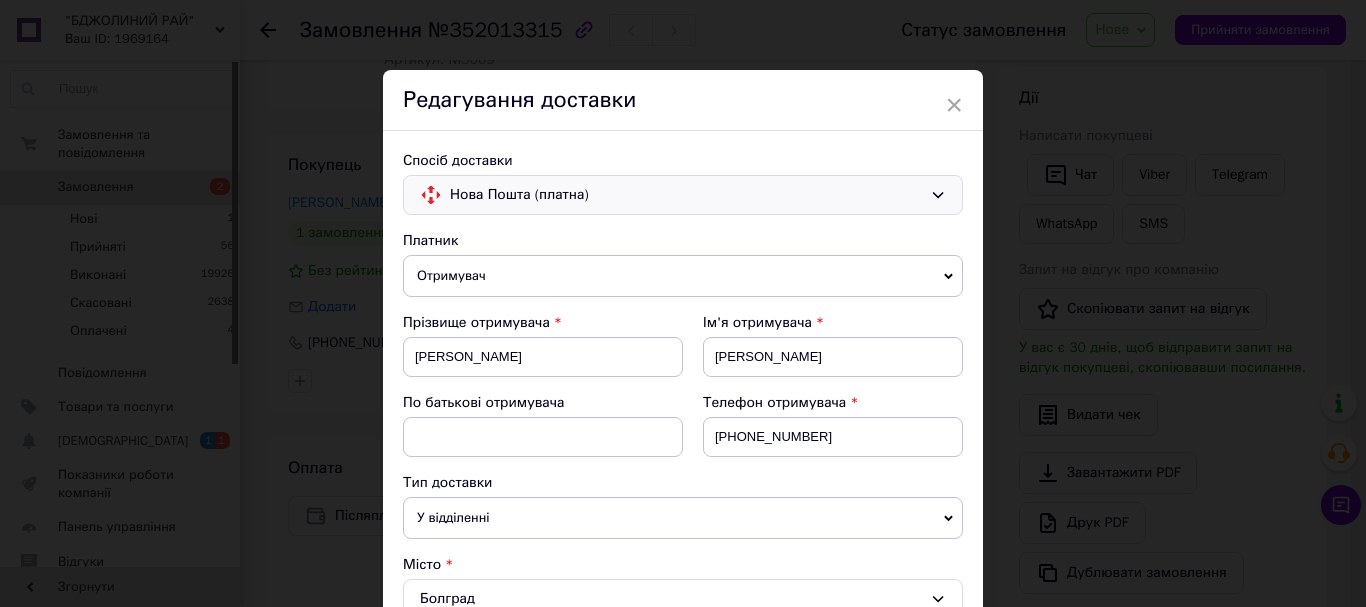click on "Нова Пошта (платна)" at bounding box center [686, 195] 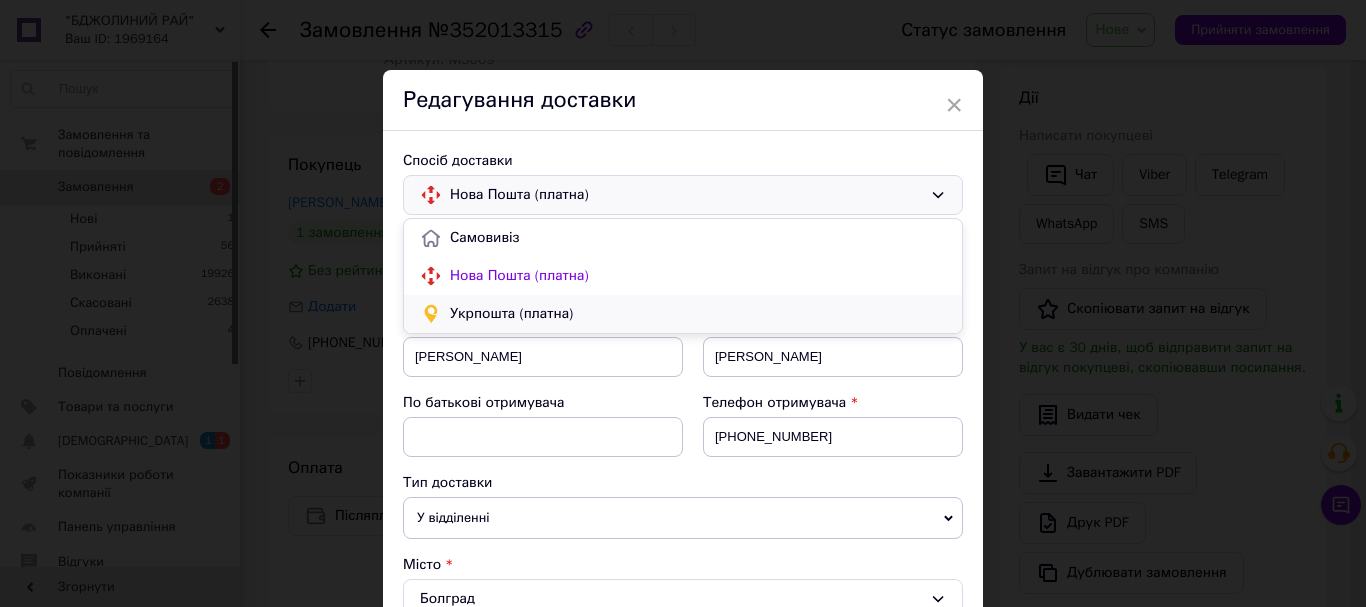 click on "Укрпошта (платна)" at bounding box center (698, 314) 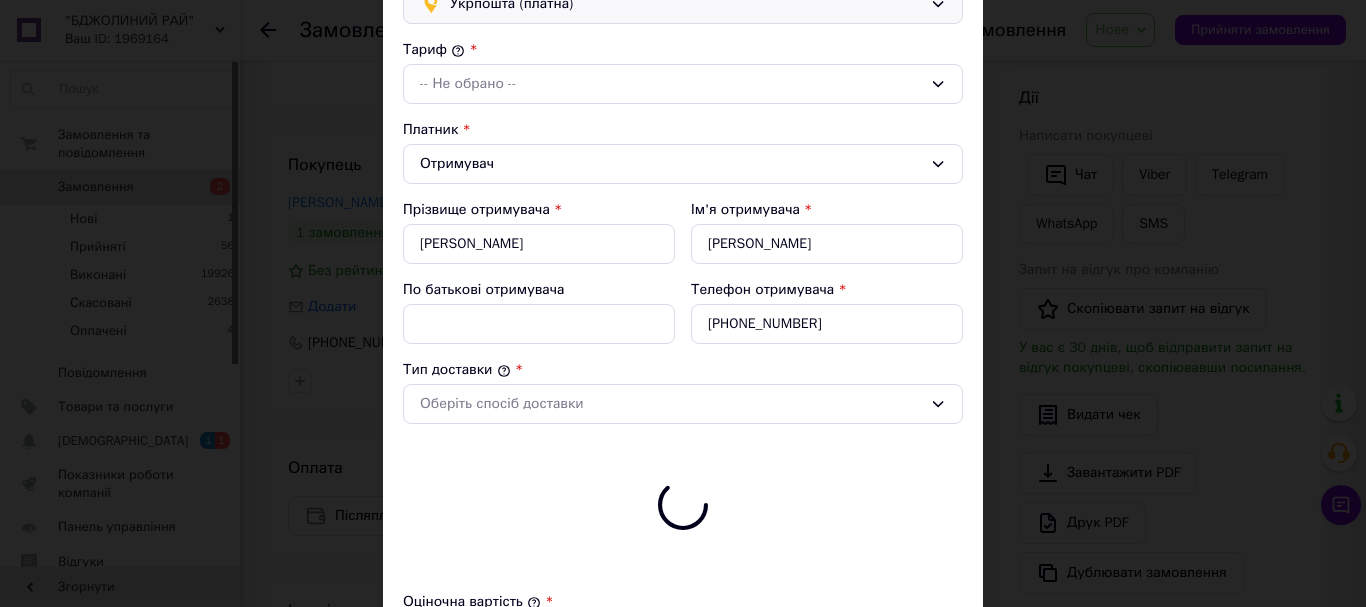 type on "6080" 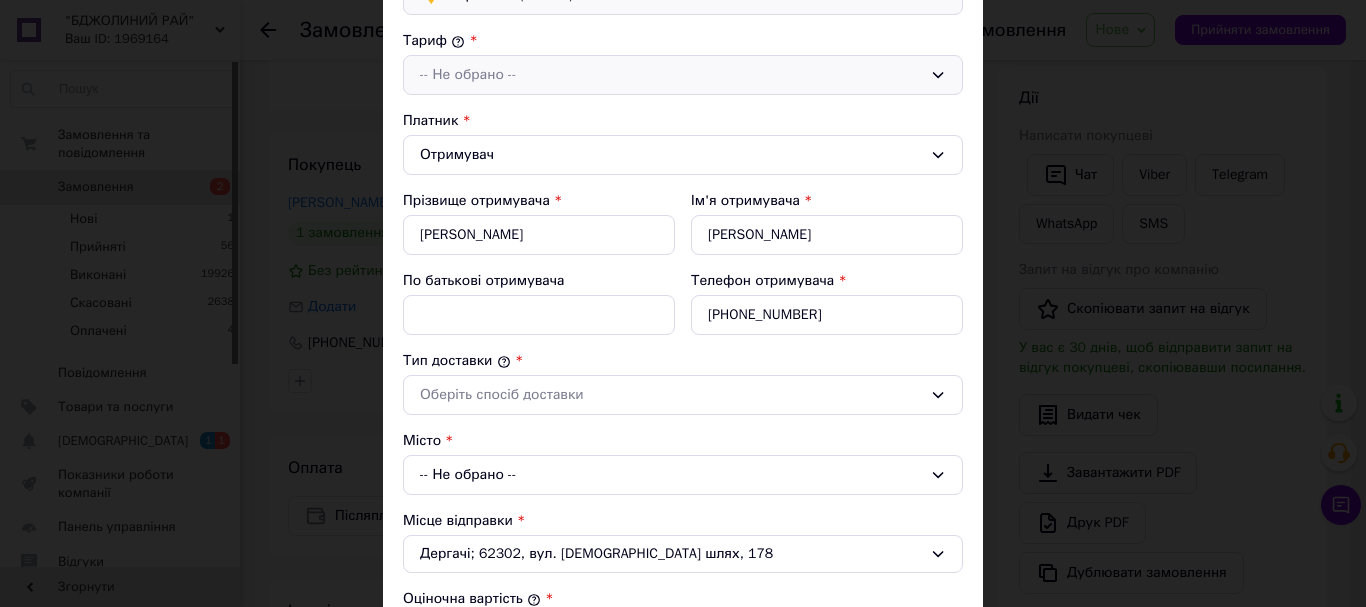 drag, startPoint x: 611, startPoint y: 63, endPoint x: 619, endPoint y: 87, distance: 25.298222 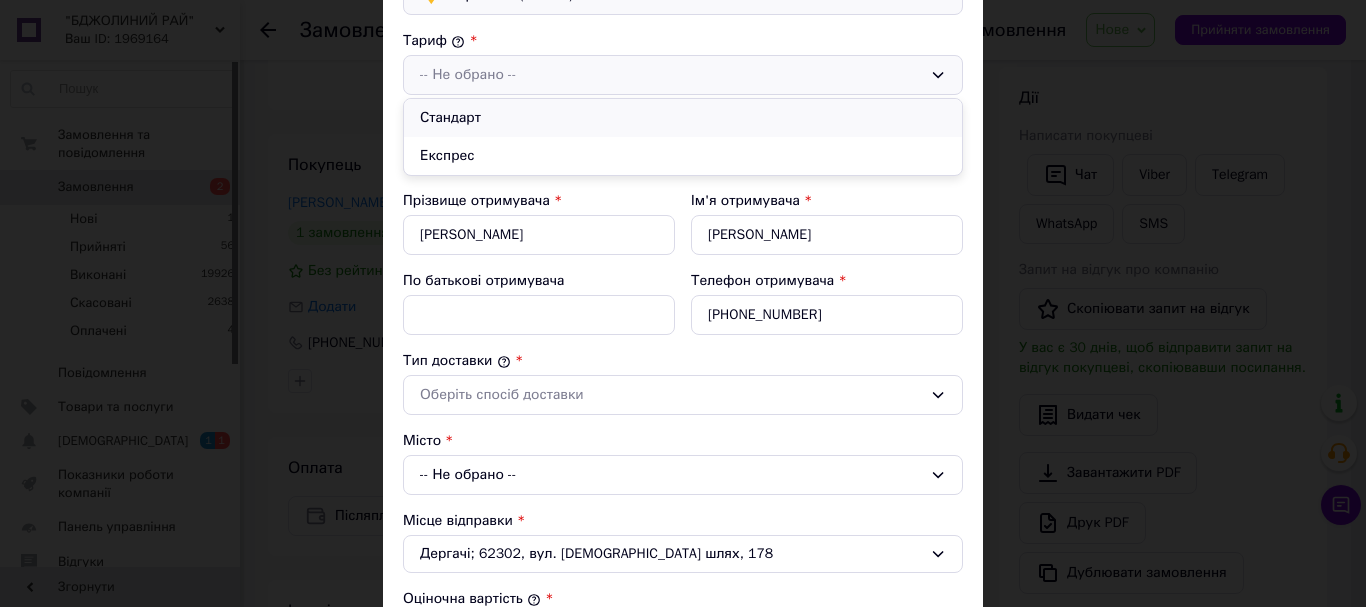 click on "Стандарт" at bounding box center (683, 118) 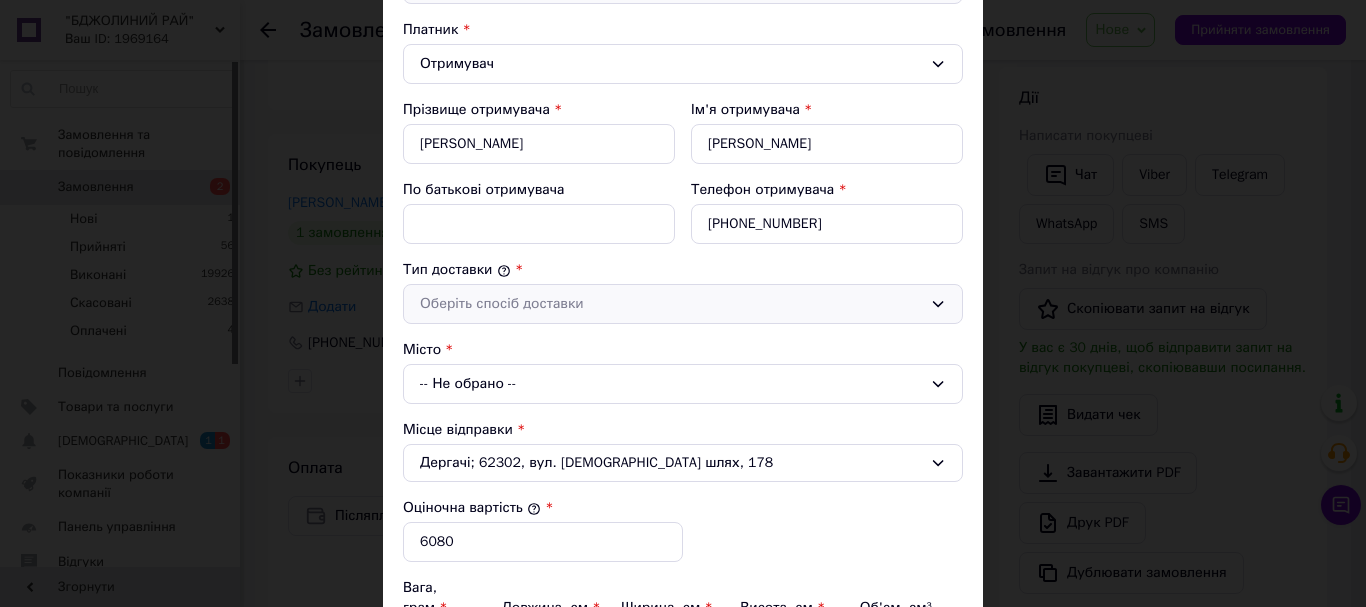 scroll, scrollTop: 400, scrollLeft: 0, axis: vertical 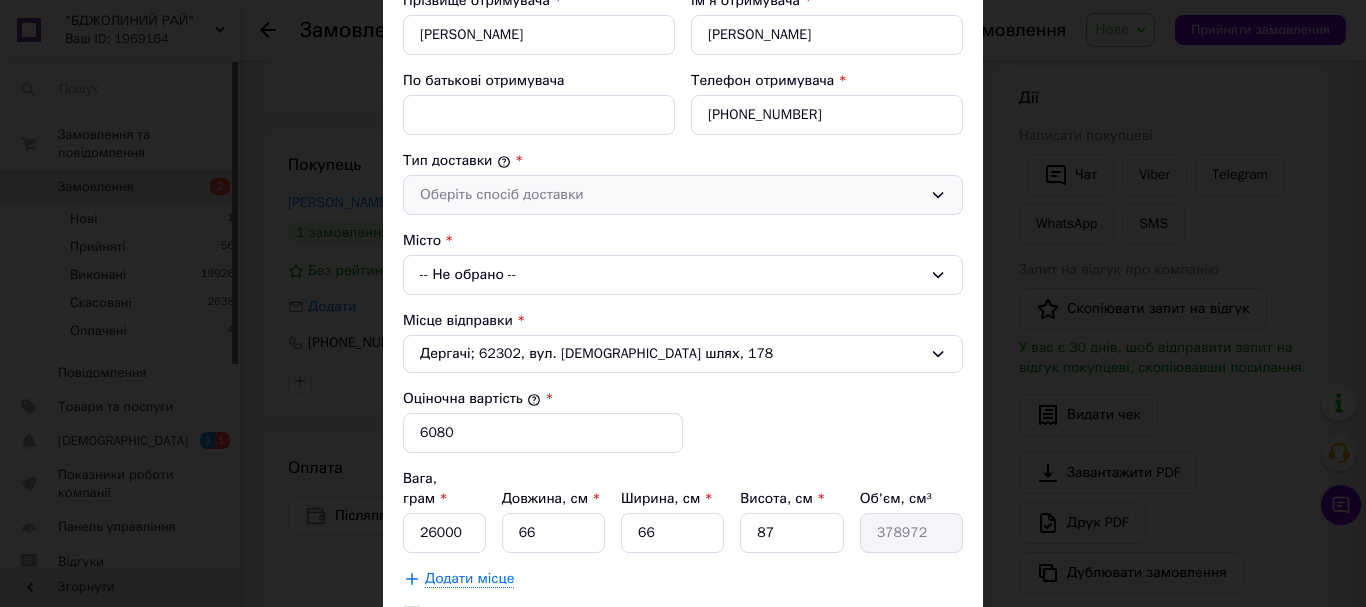 click on "Оберіть спосіб доставки" at bounding box center [671, 195] 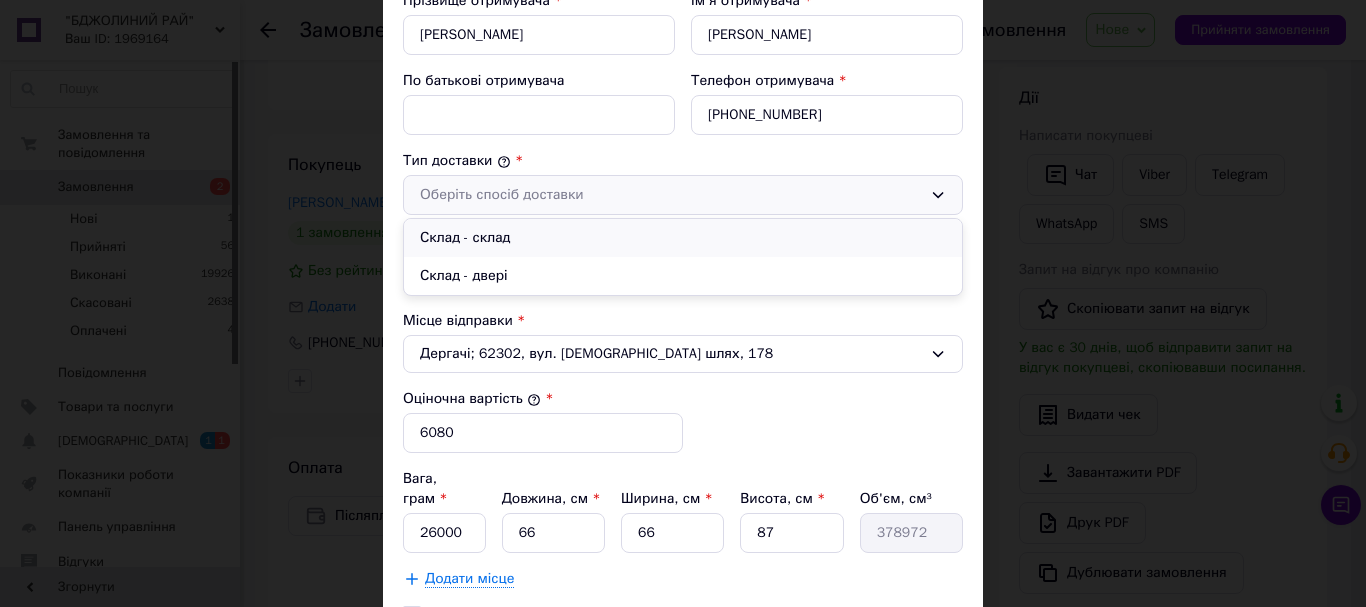 click on "Склад - склад" at bounding box center [683, 238] 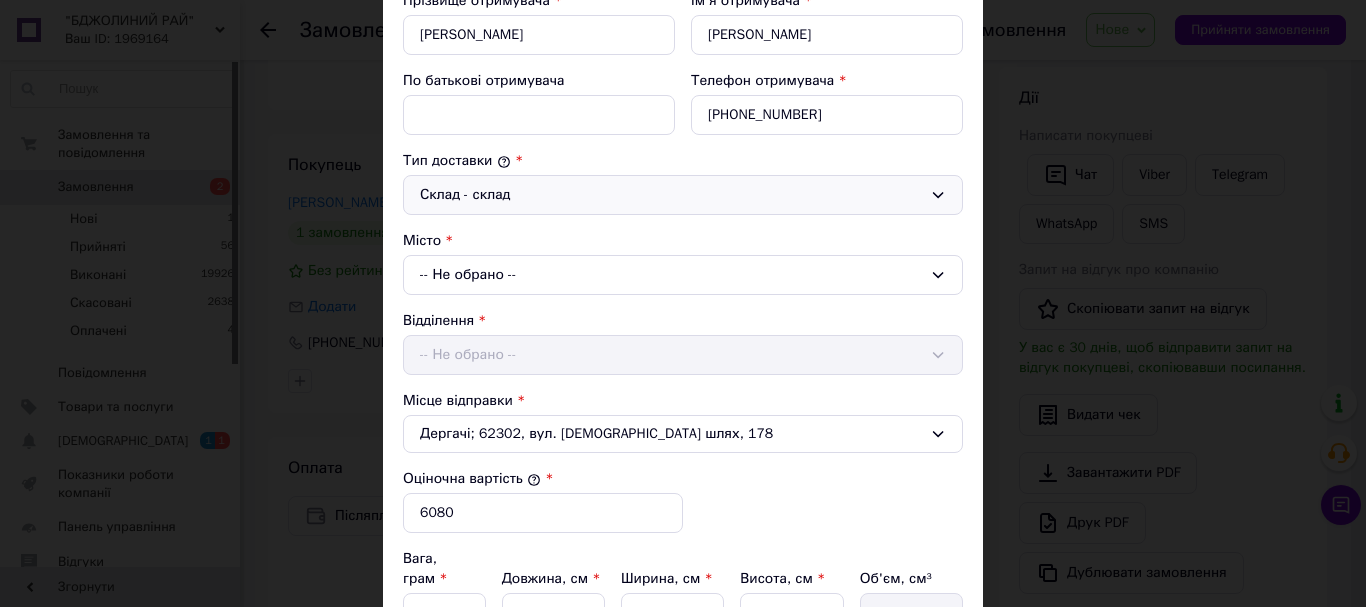 click on "-- Не обрано --" at bounding box center [683, 275] 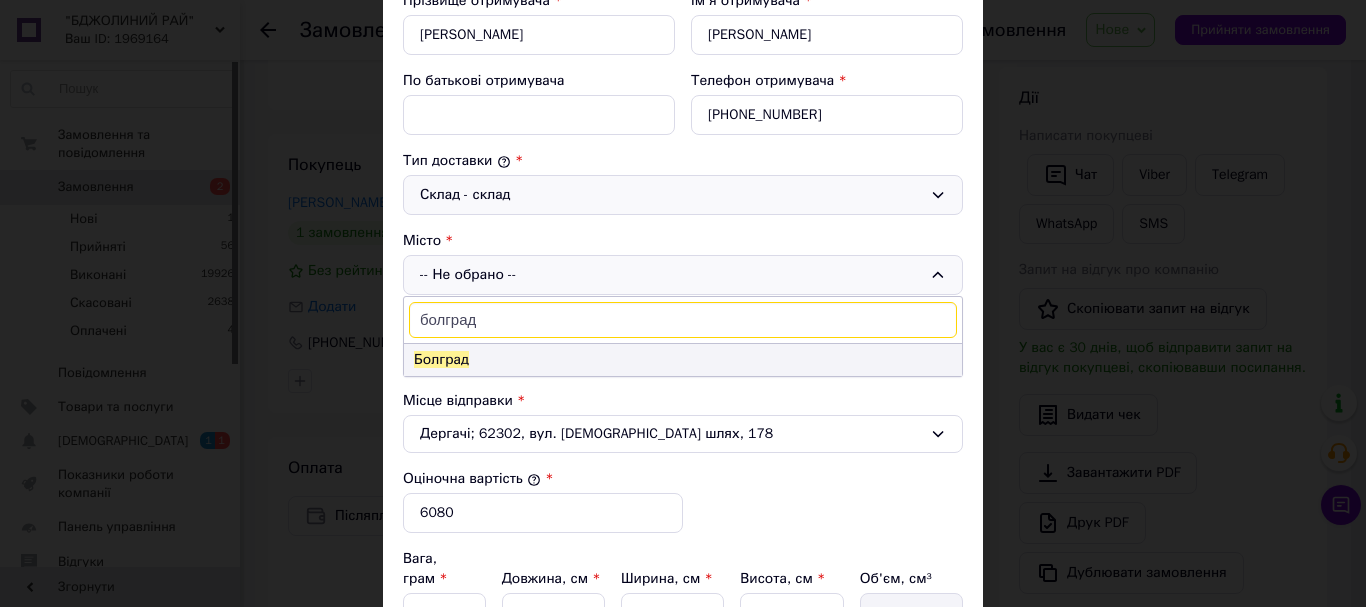 type on "болград" 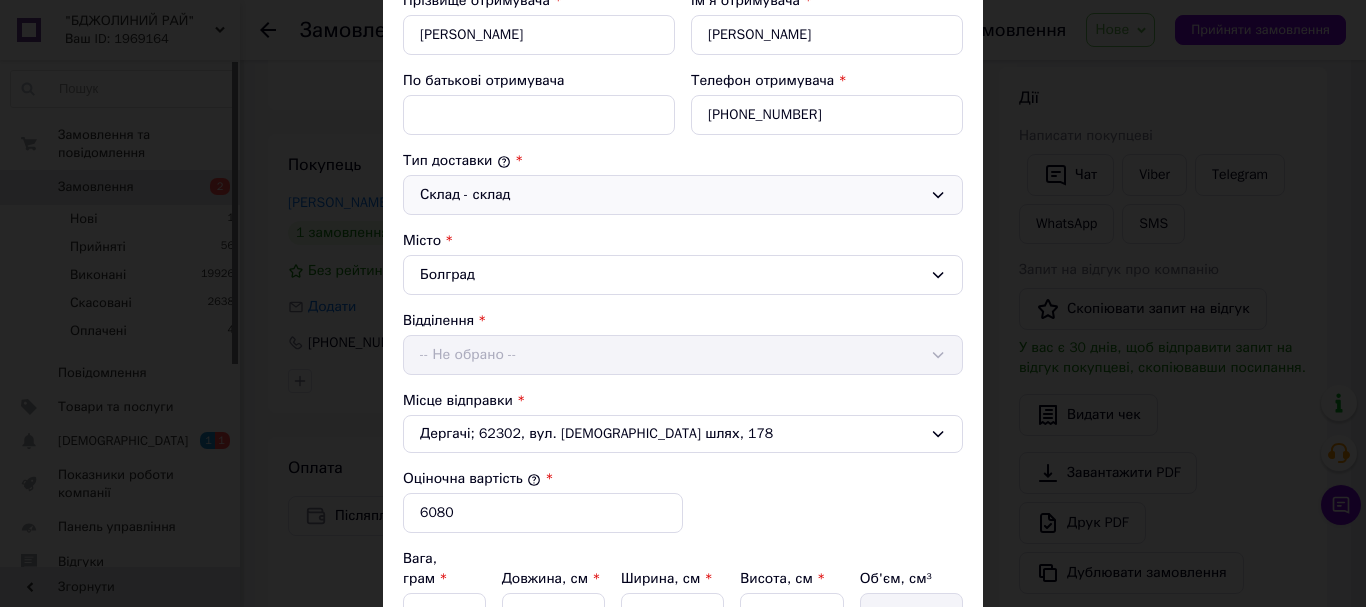 click on "Відділення -- Не обрано --" at bounding box center (683, 343) 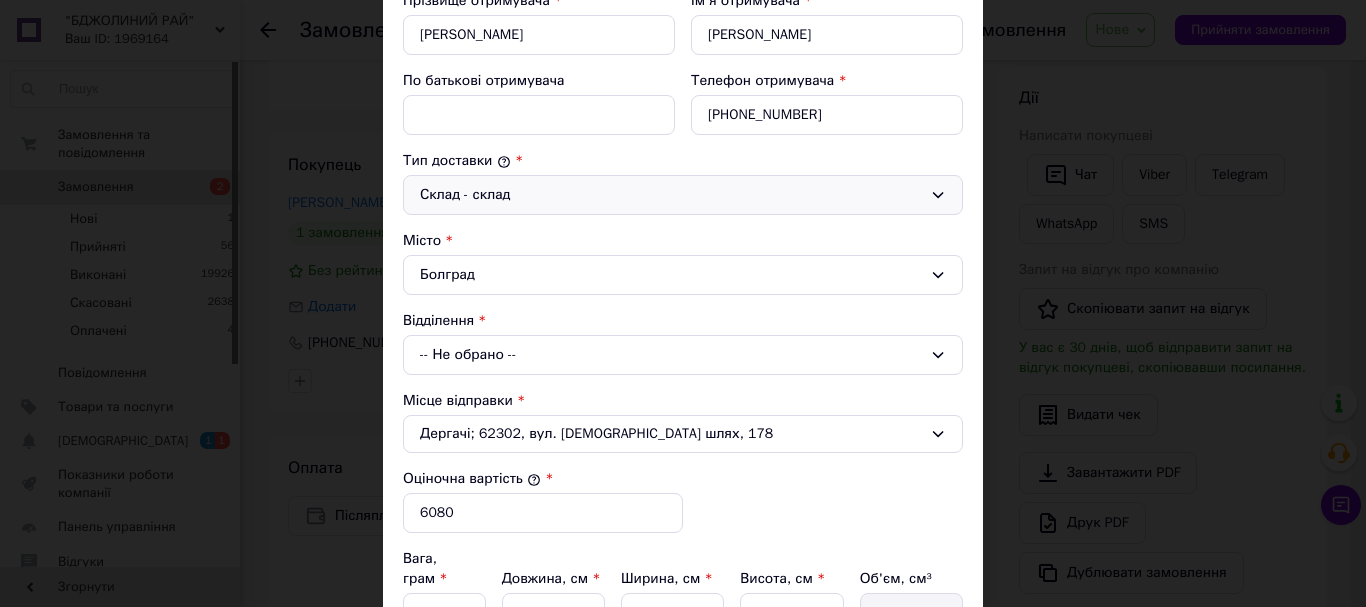 click on "-- Не обрано --" at bounding box center (683, 355) 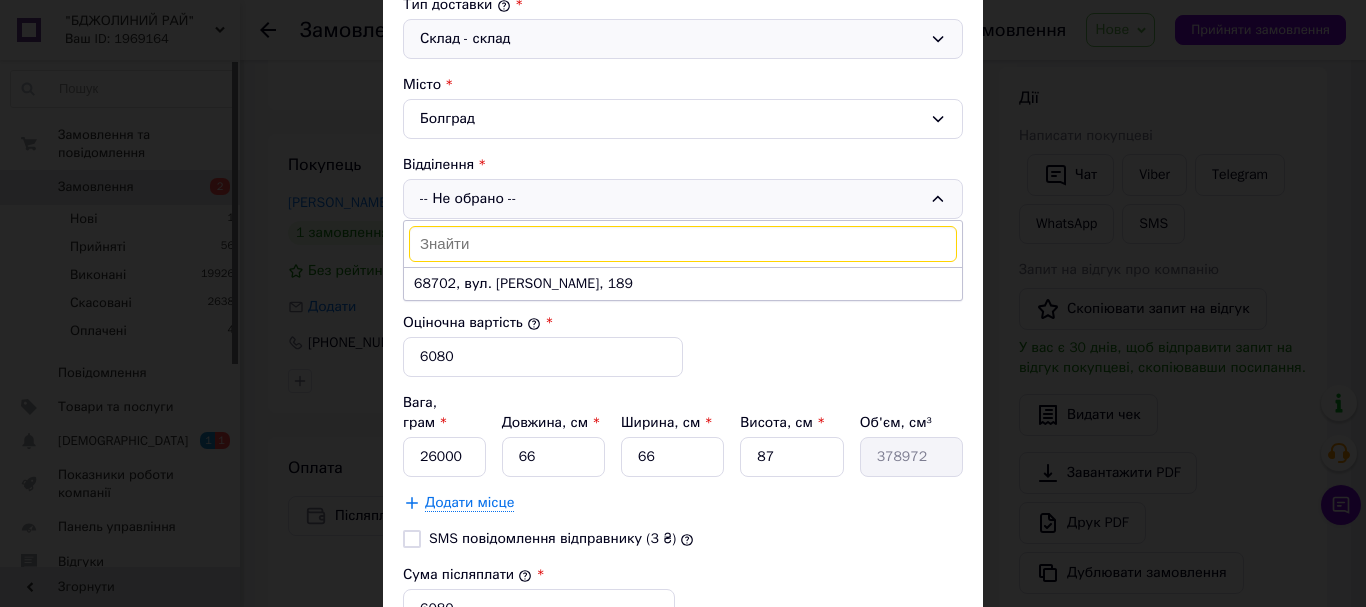 scroll, scrollTop: 600, scrollLeft: 0, axis: vertical 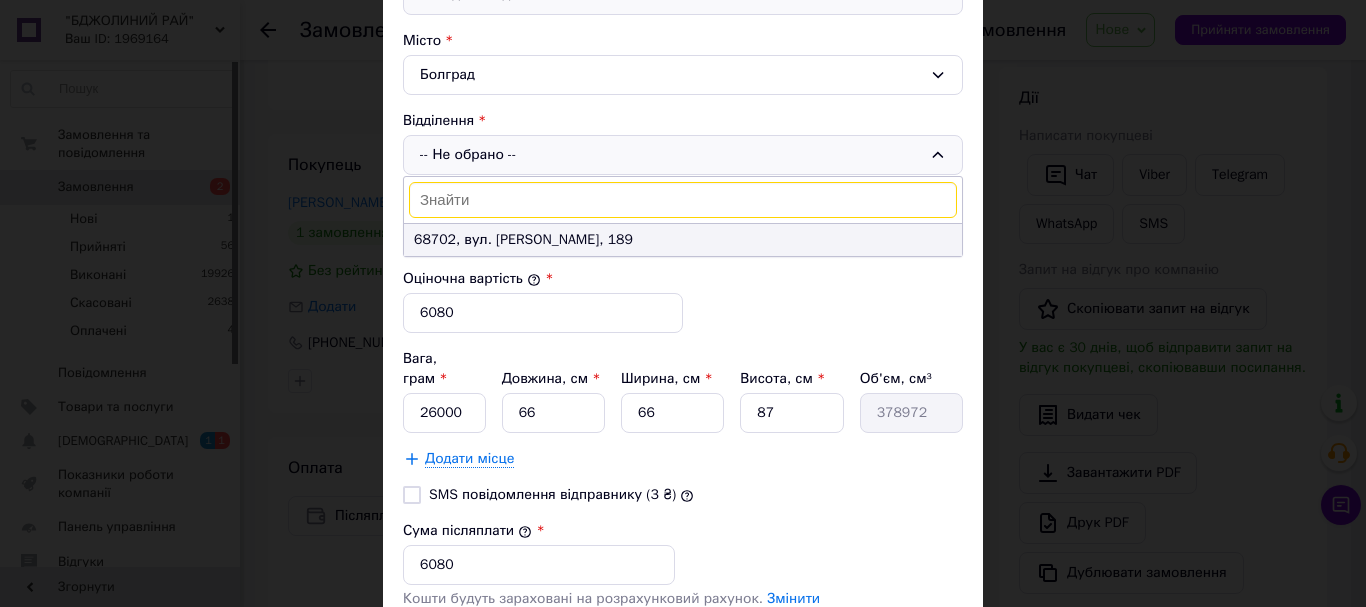 click on "68702, вул. Інзовська, 189" at bounding box center (683, 240) 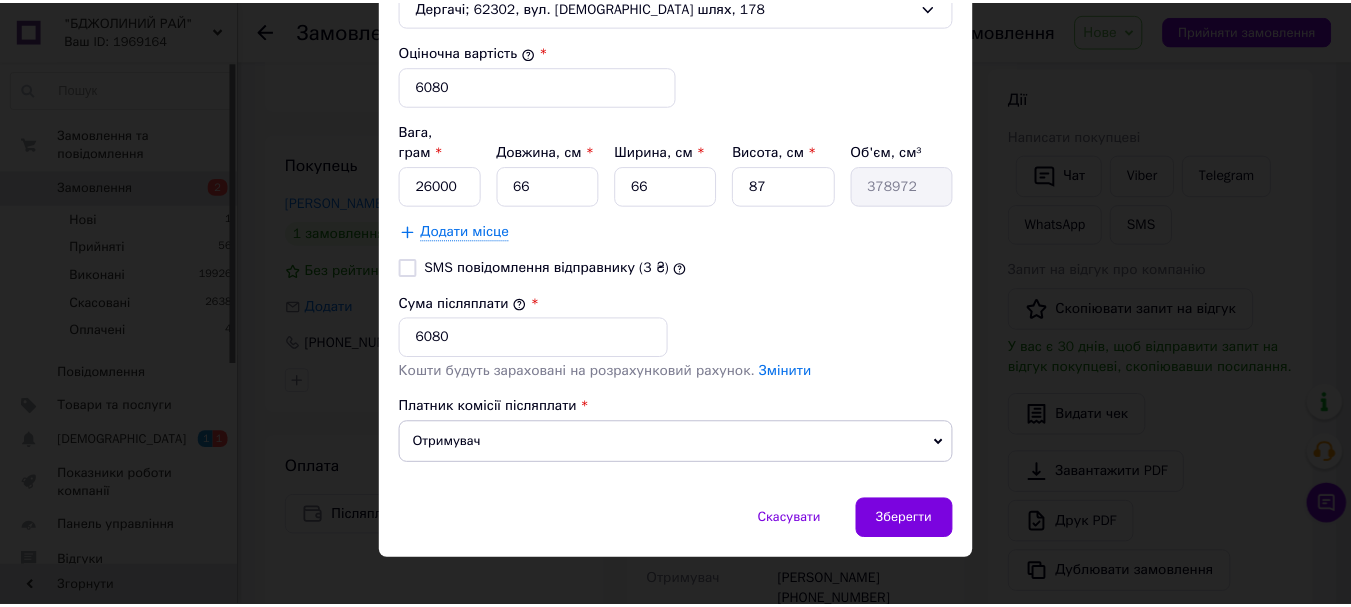 scroll, scrollTop: 830, scrollLeft: 0, axis: vertical 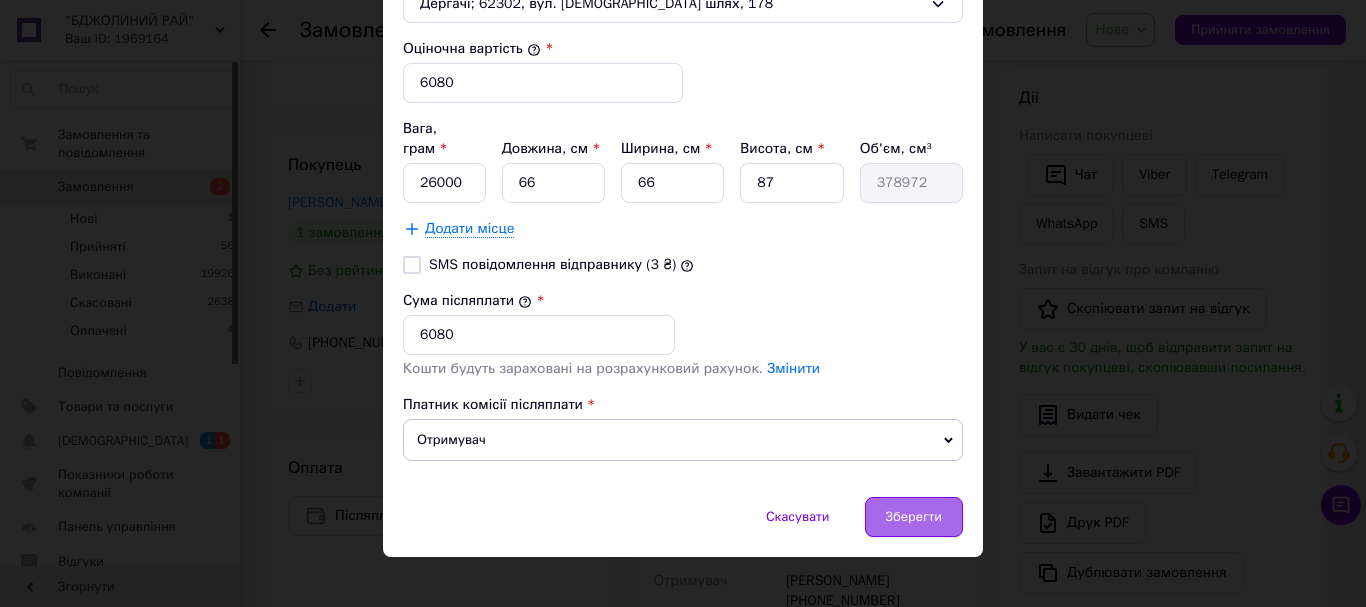 click on "Зберегти" at bounding box center (914, 517) 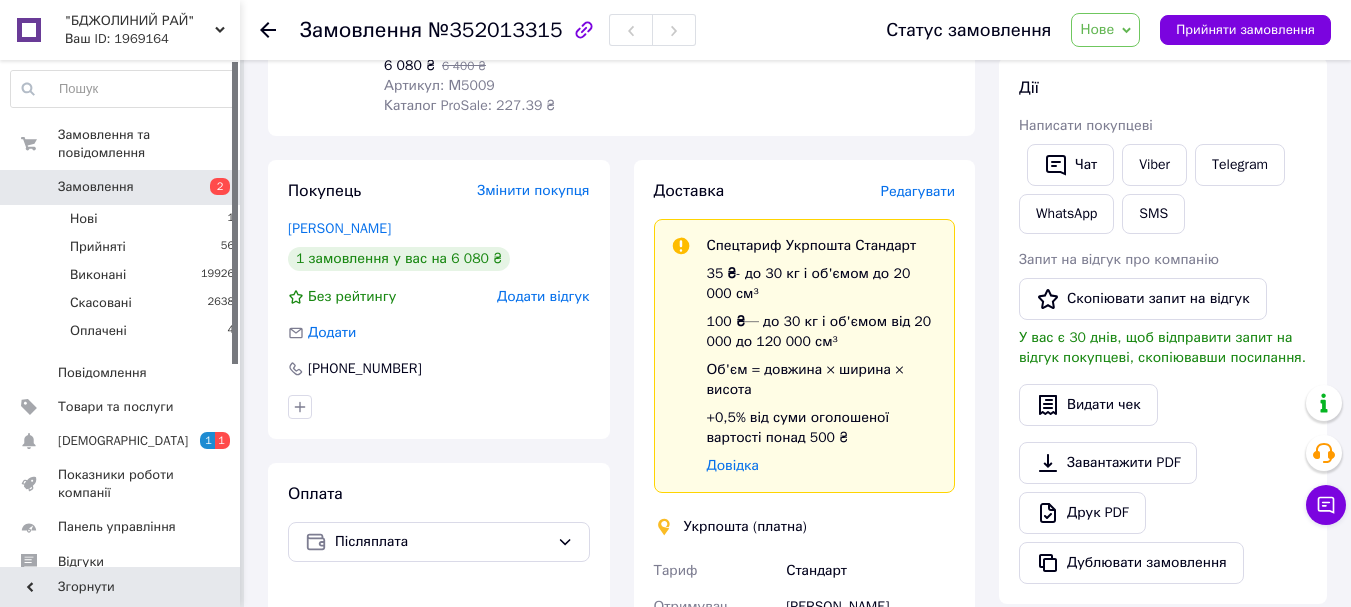 scroll, scrollTop: 333, scrollLeft: 0, axis: vertical 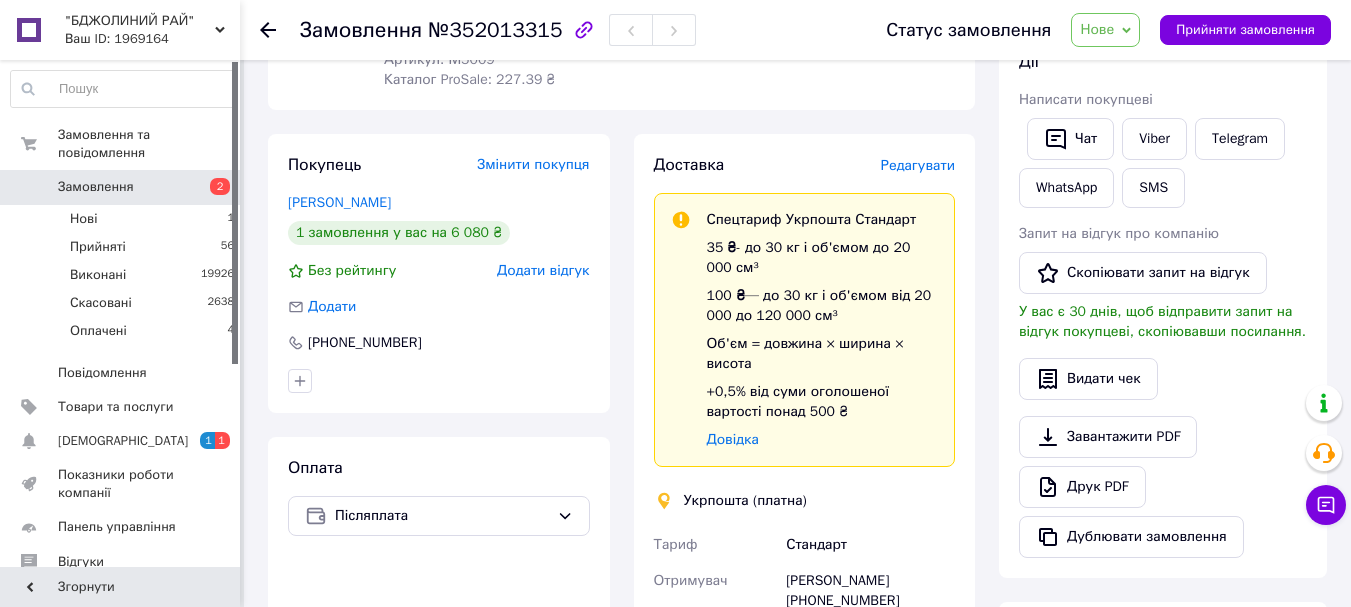 click on "Нове" at bounding box center [1105, 30] 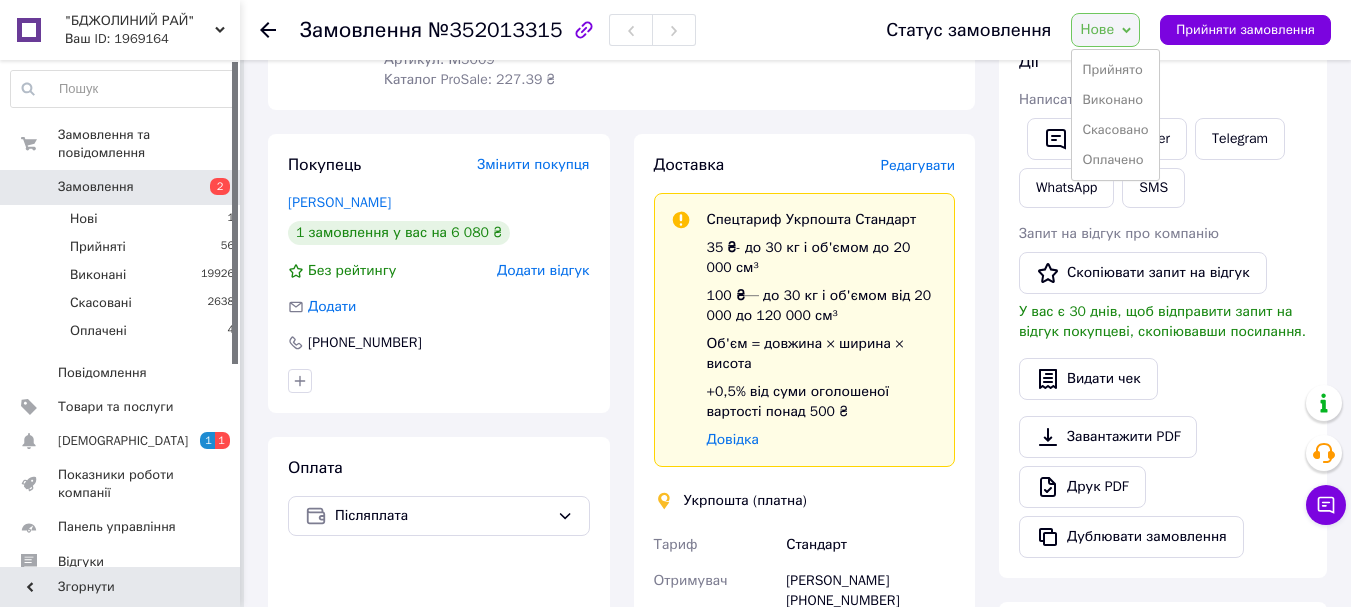 click on "Прийнято" at bounding box center [1115, 70] 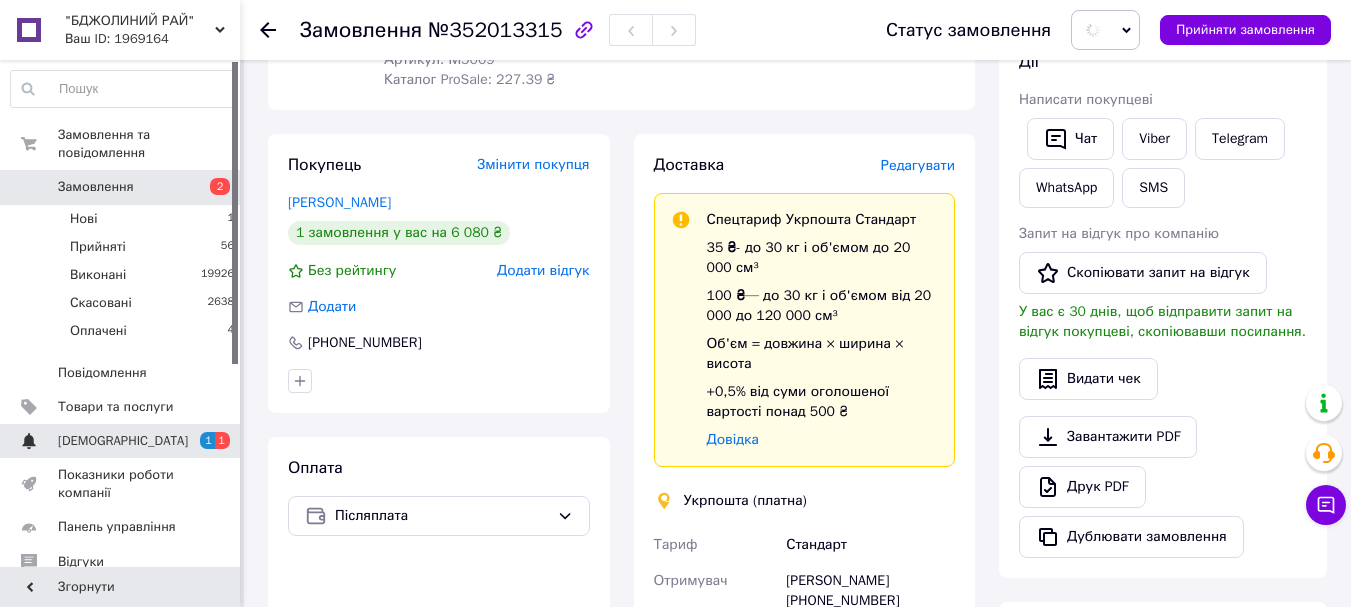 click on "1" at bounding box center [207, 440] 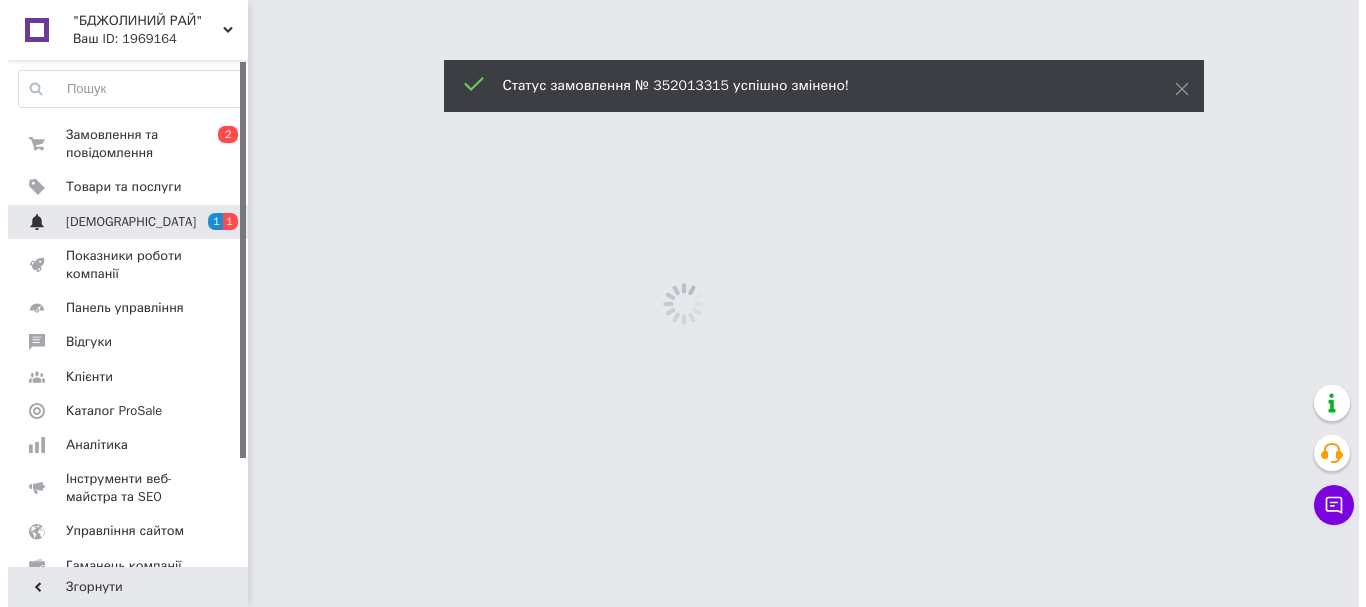 scroll, scrollTop: 0, scrollLeft: 0, axis: both 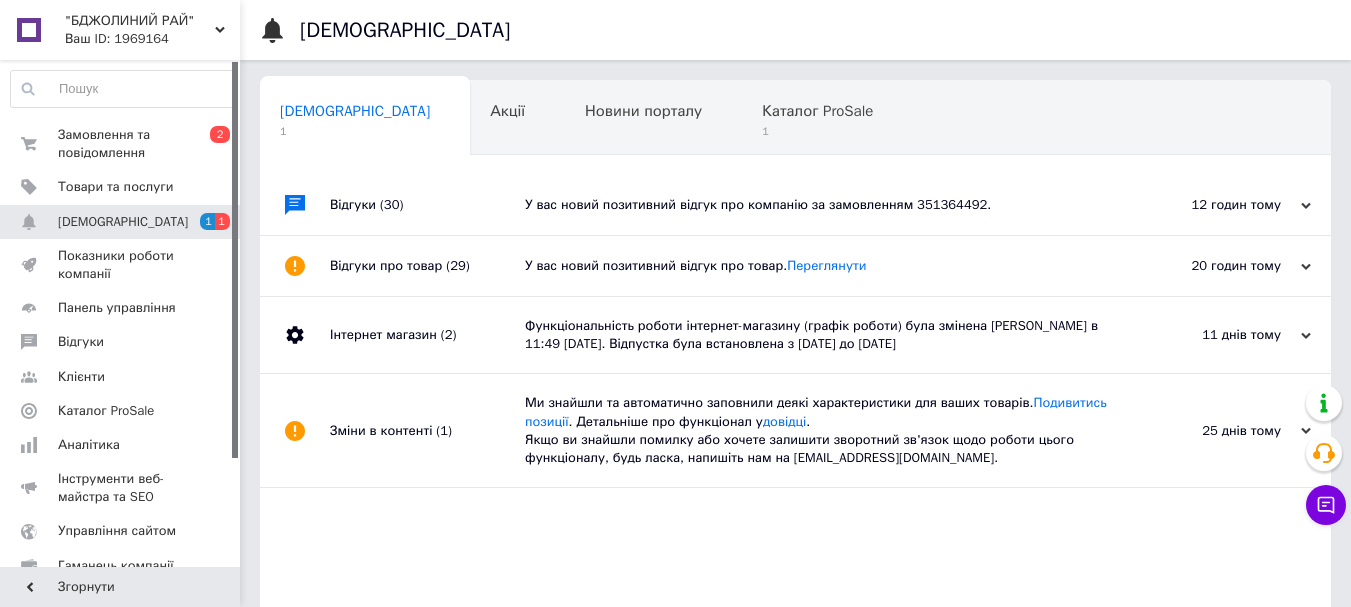 click on "У вас новий позитивний відгук про компанію за замовленням 351364492." at bounding box center [818, 205] 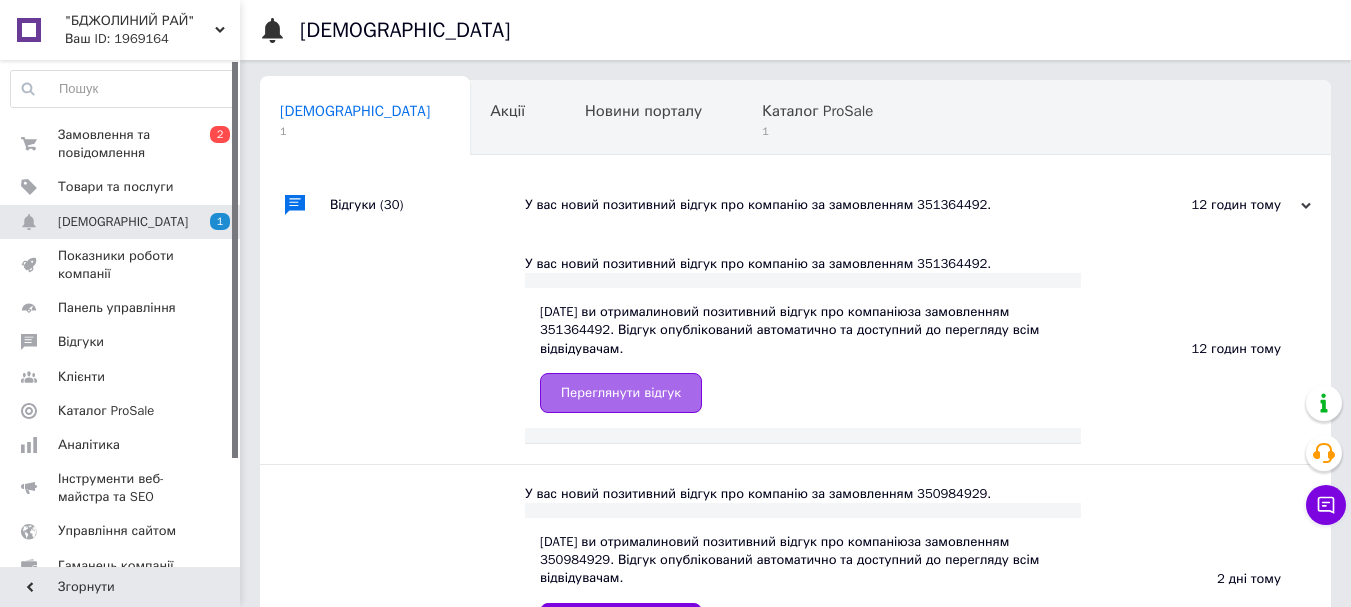 click on "Переглянути відгук" at bounding box center (621, 393) 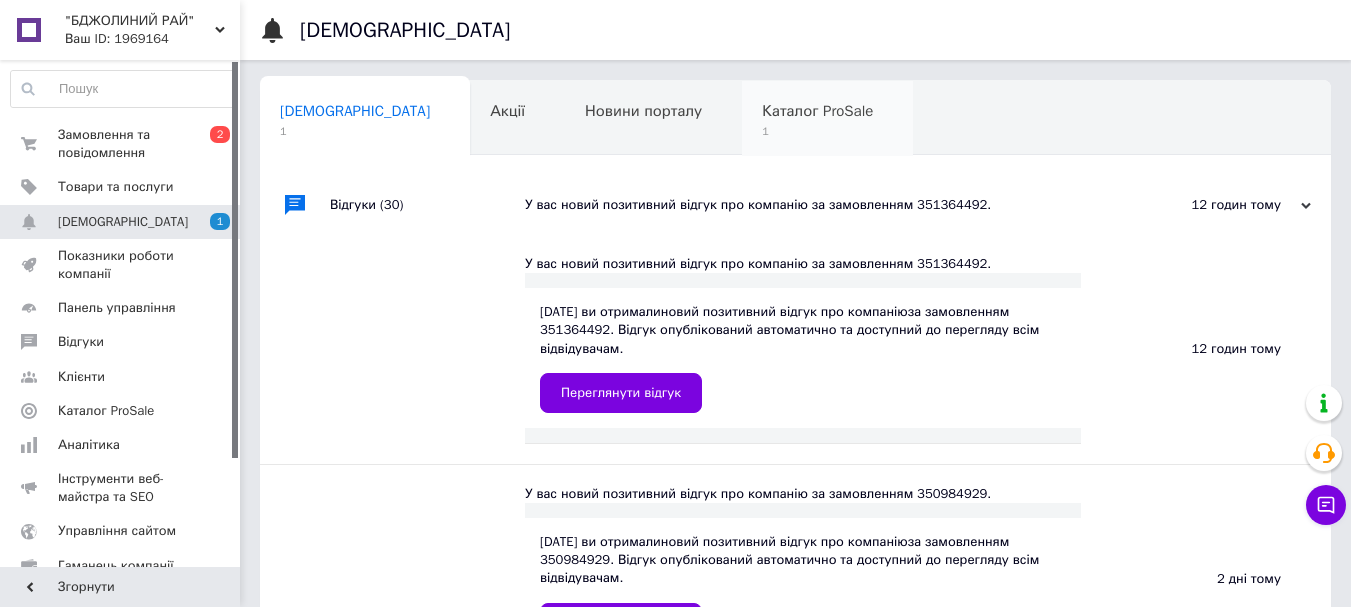 click on "Каталог ProSale" at bounding box center (817, 111) 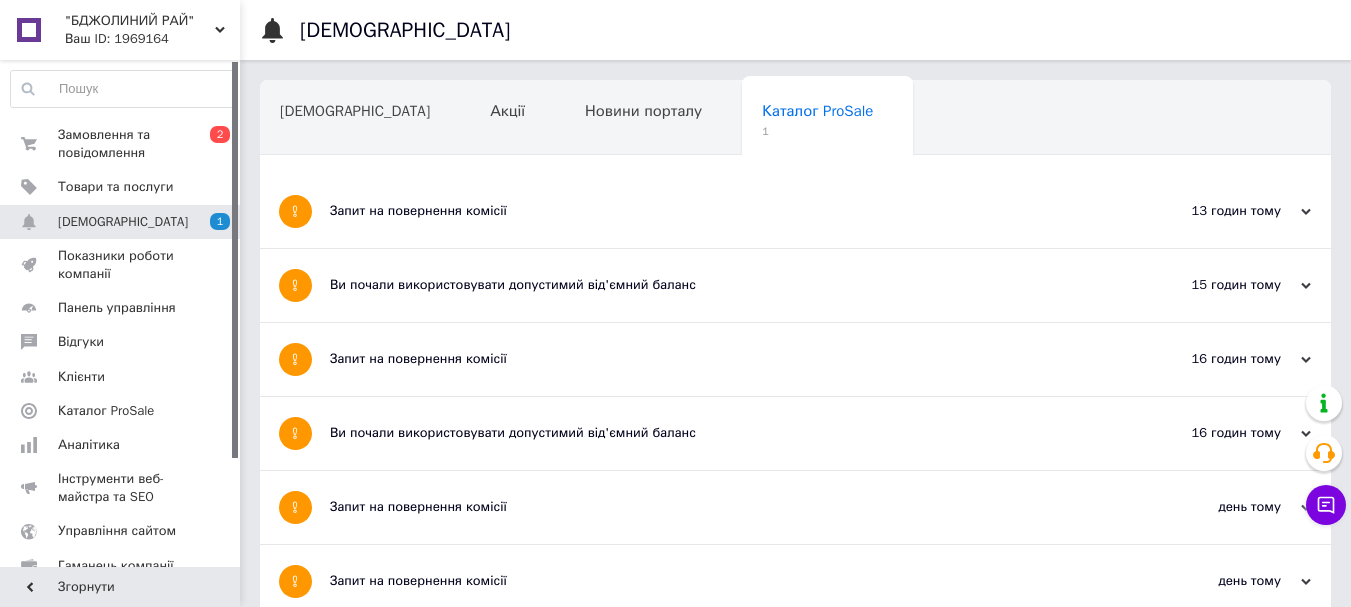 click on "Запит на повернення комісії" at bounding box center [720, 211] 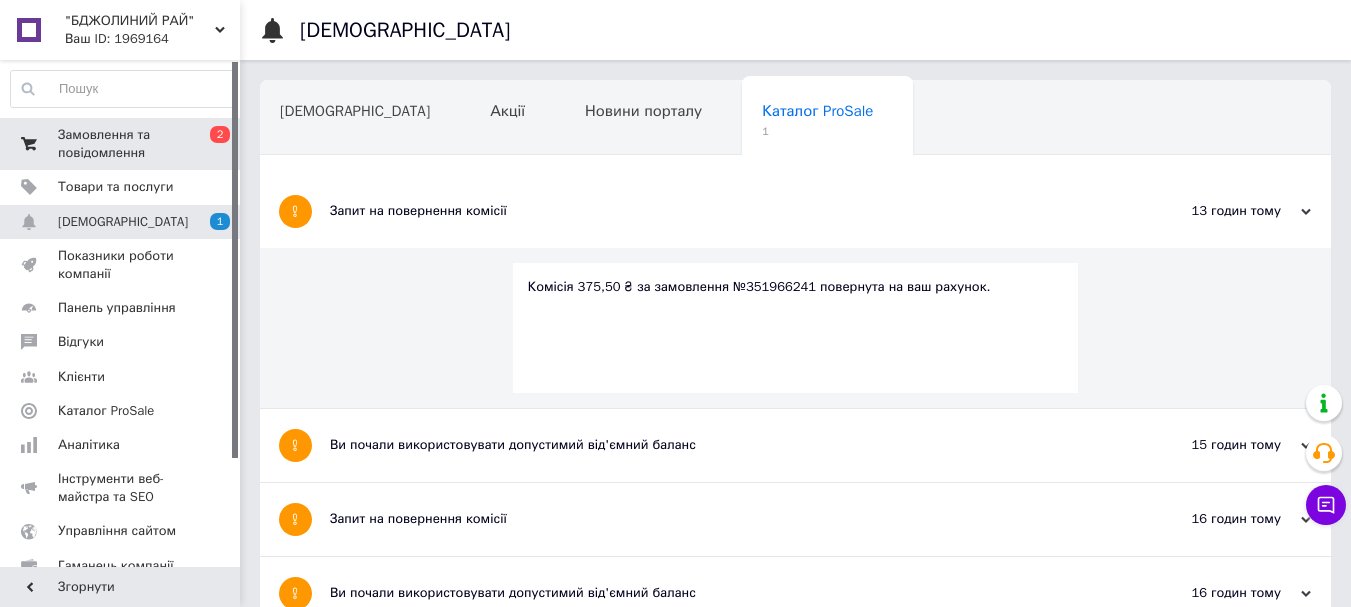 click on "Замовлення та повідомлення" at bounding box center (121, 144) 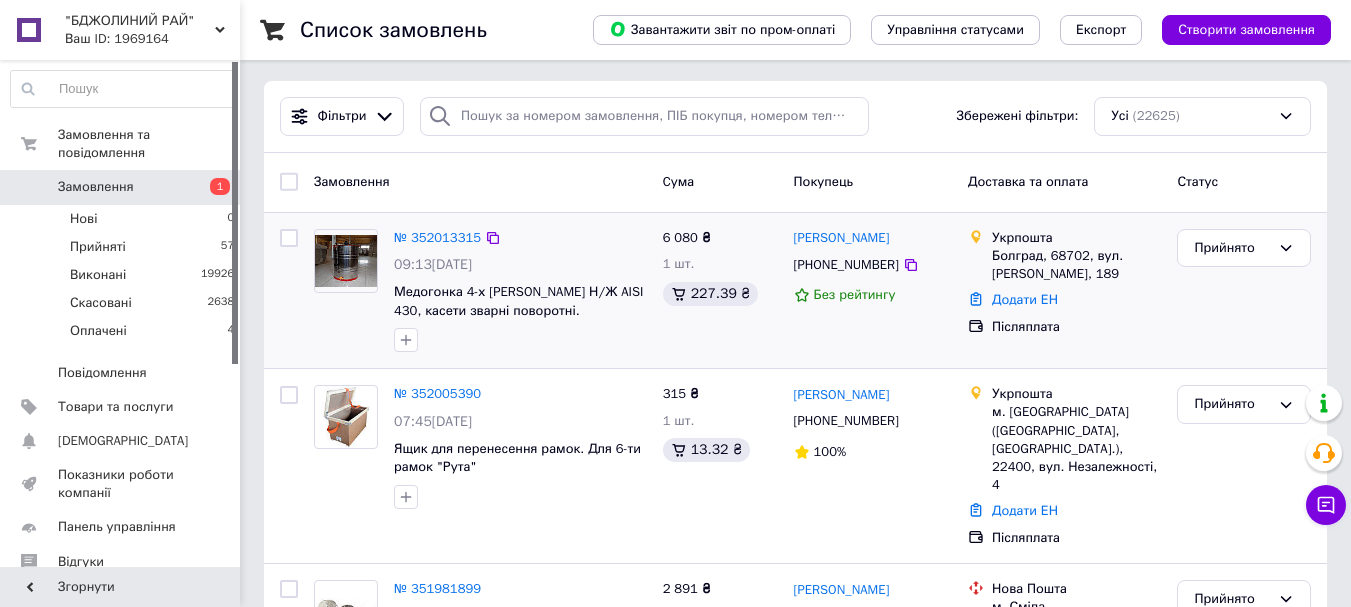 scroll, scrollTop: 0, scrollLeft: 0, axis: both 